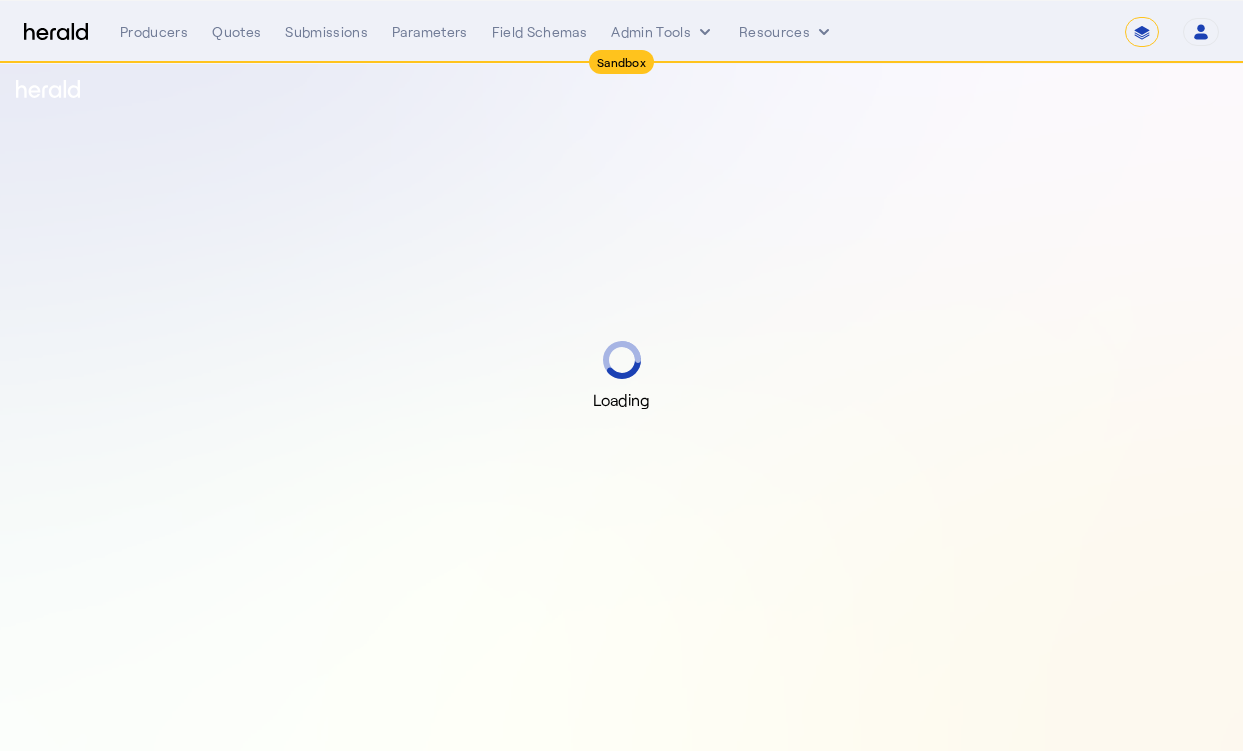select on "*******" 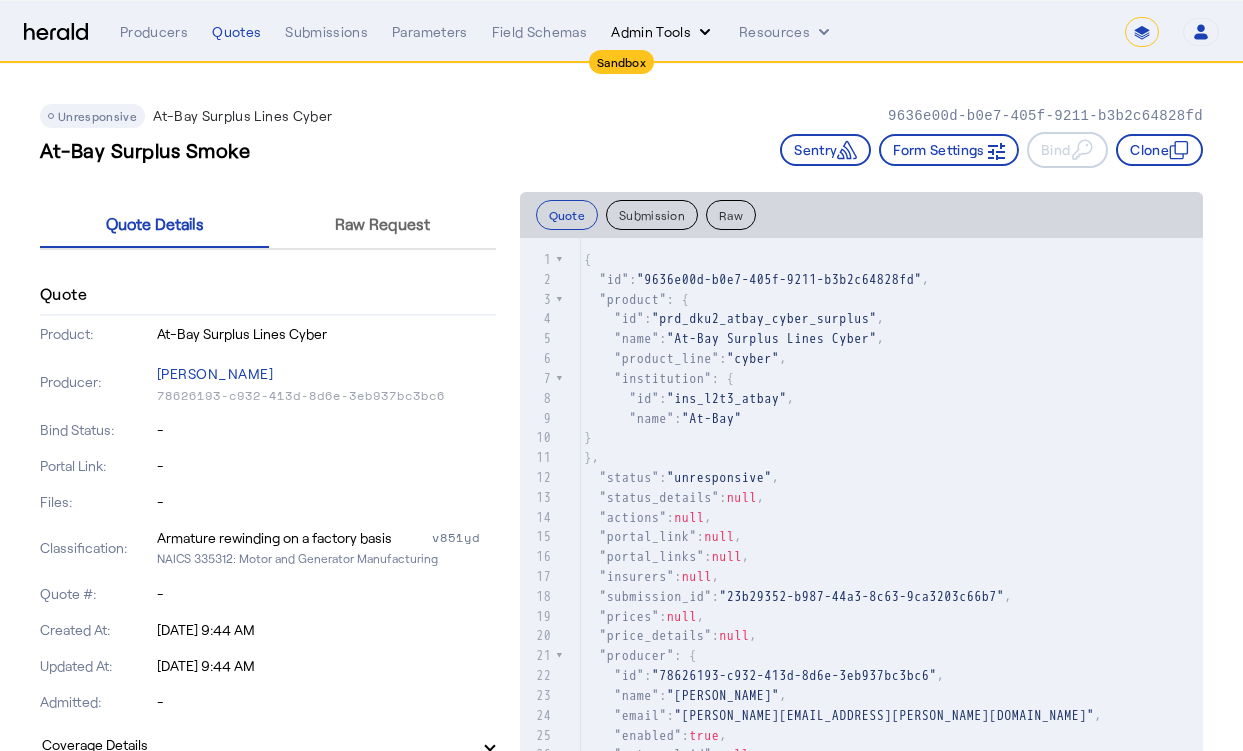 click on "Admin Tools" at bounding box center [663, 32] 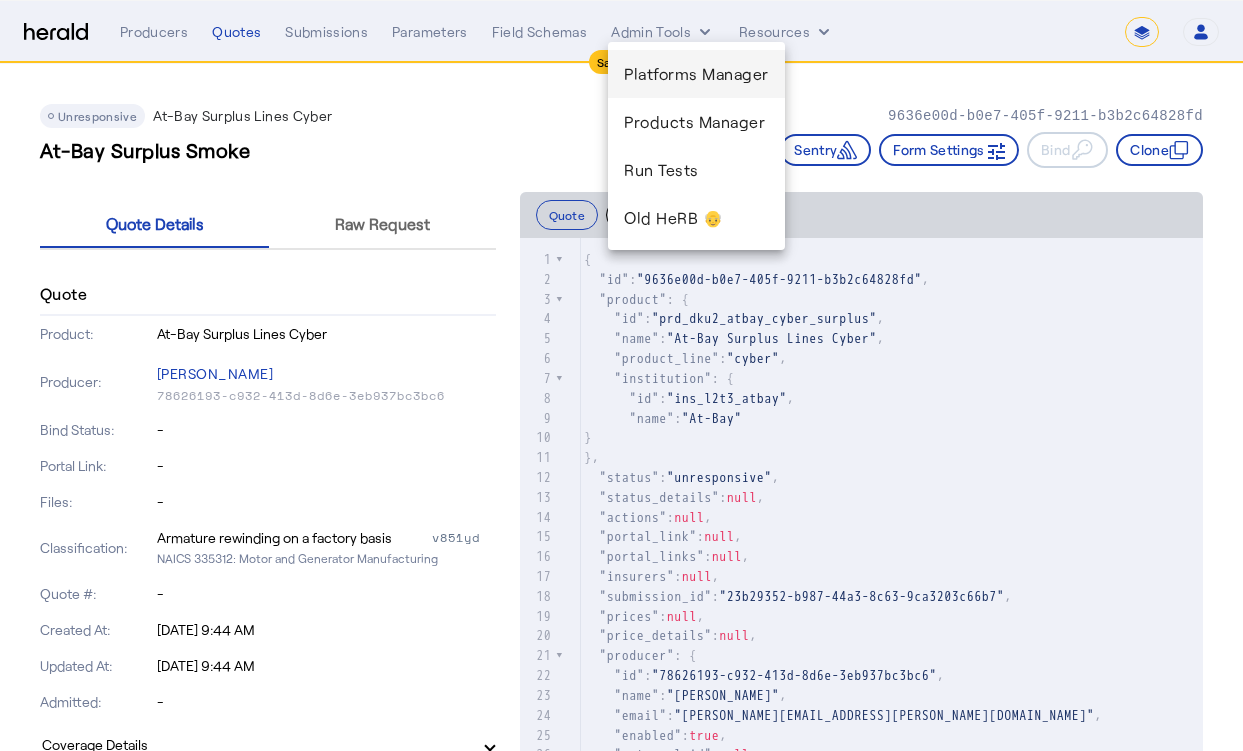 click on "Platforms Manager" at bounding box center [696, 74] 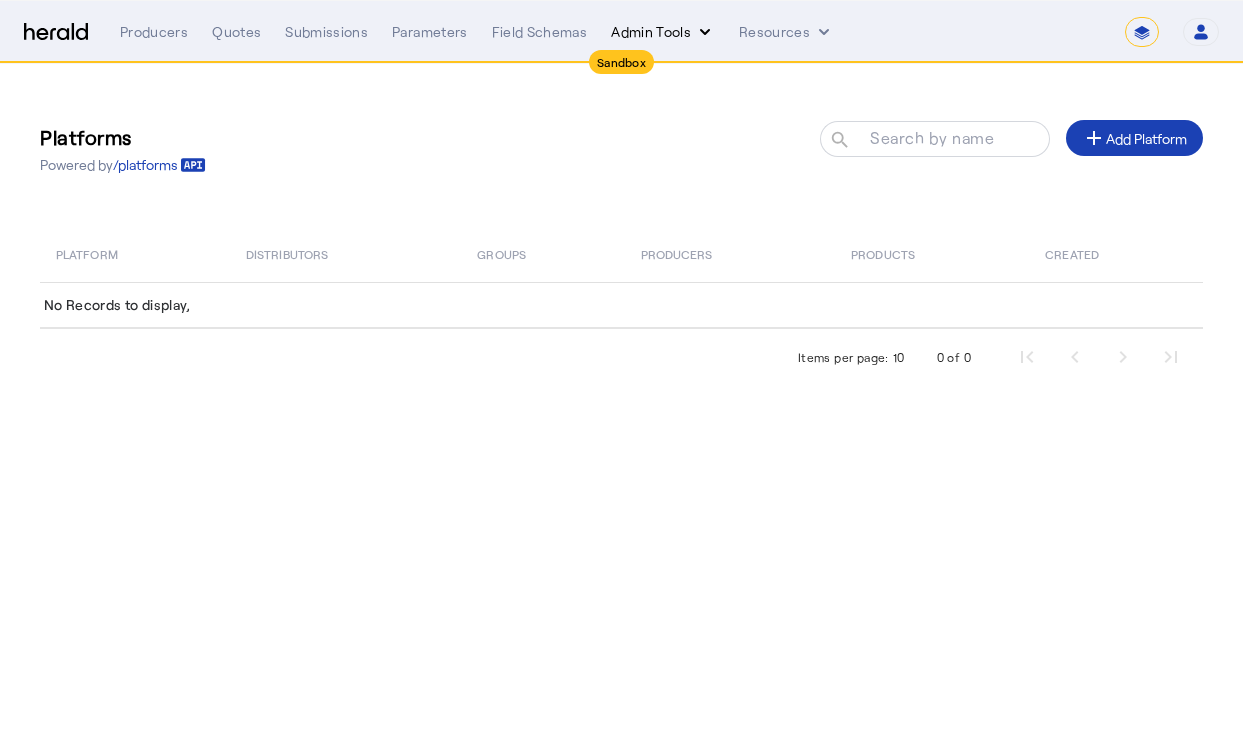 click on "Admin Tools" at bounding box center [663, 32] 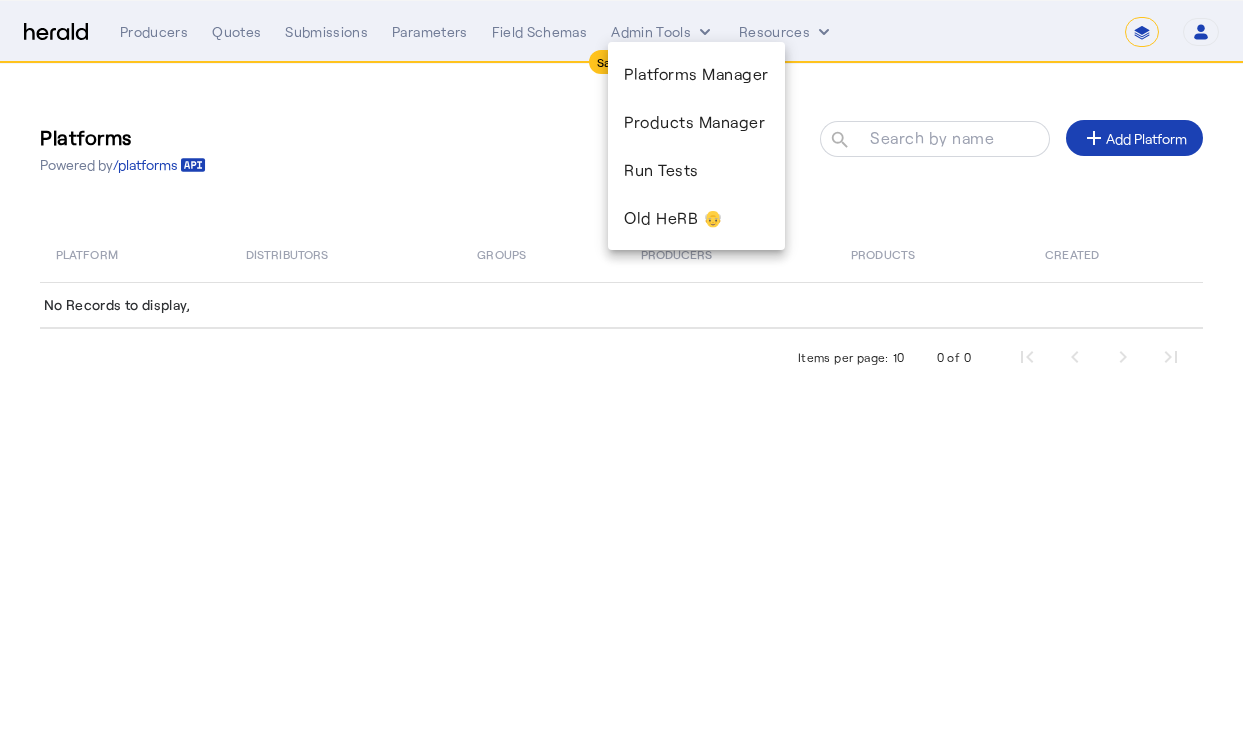 click at bounding box center [621, 375] 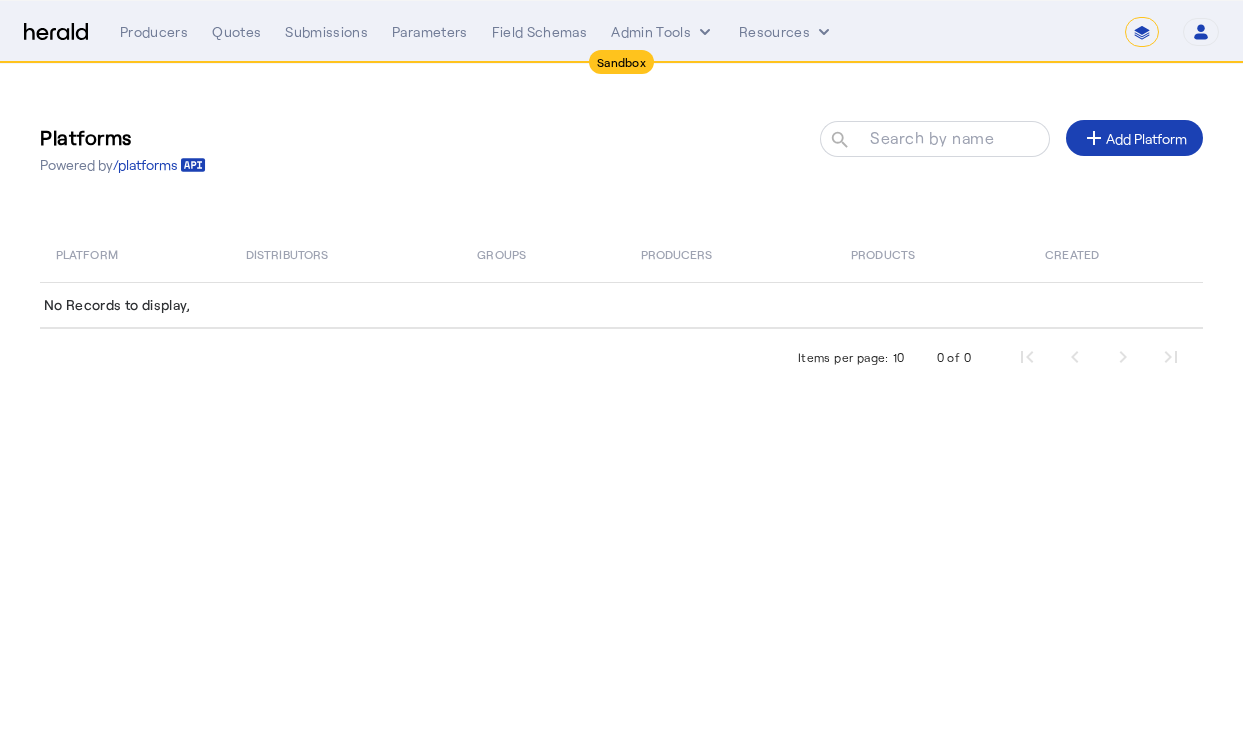 click at bounding box center (56, 32) 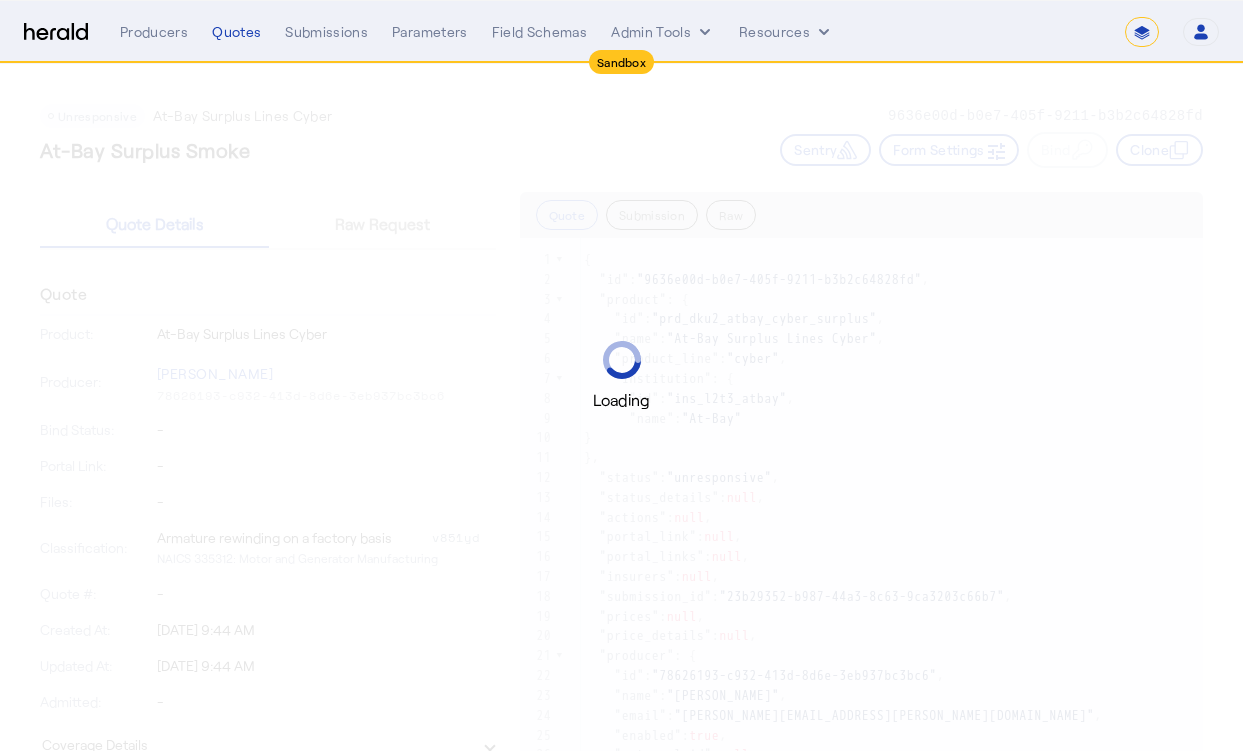 click at bounding box center (56, 32) 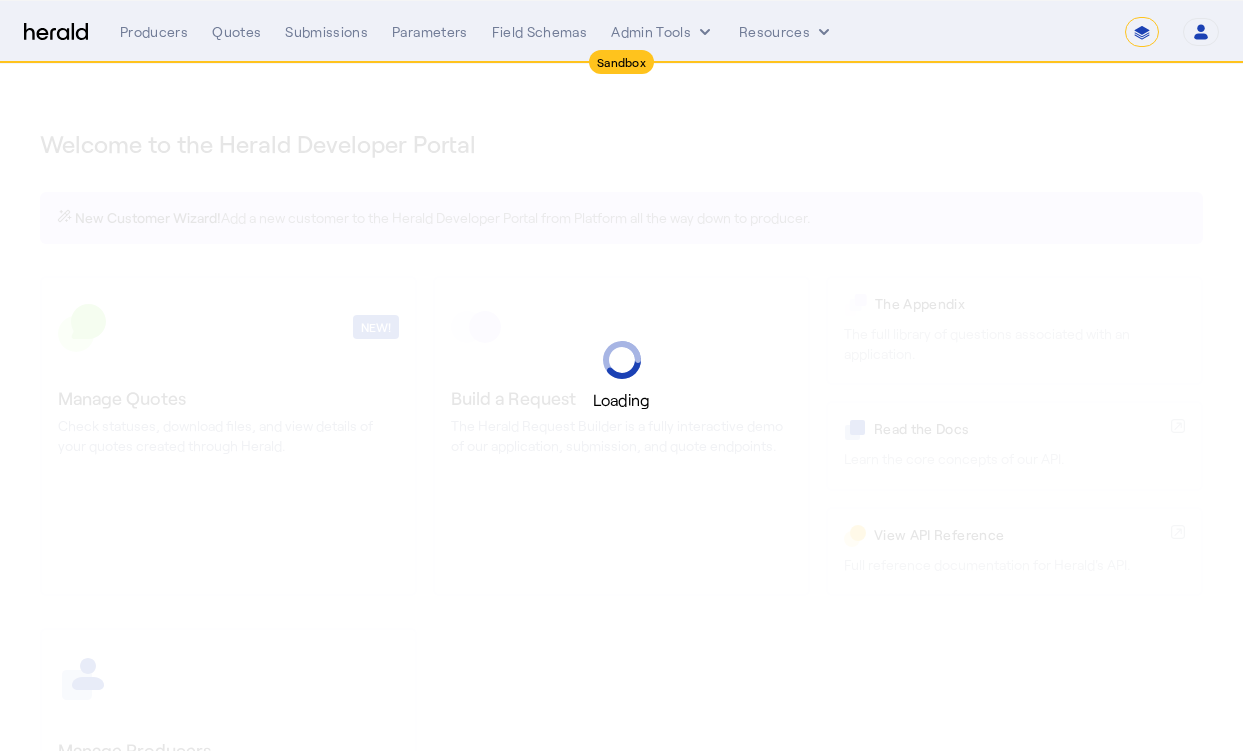 click on "Loading" at bounding box center [621, 375] 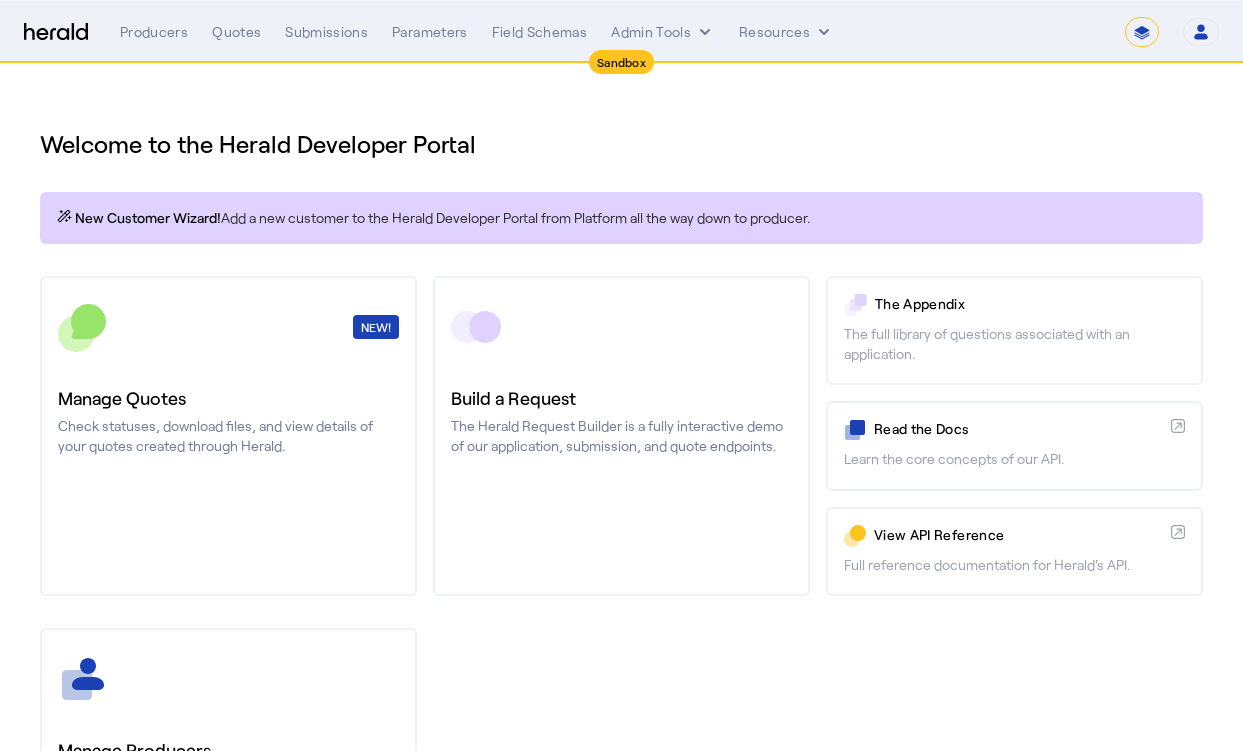 click on "Welcome to the Herald Developer Portal" 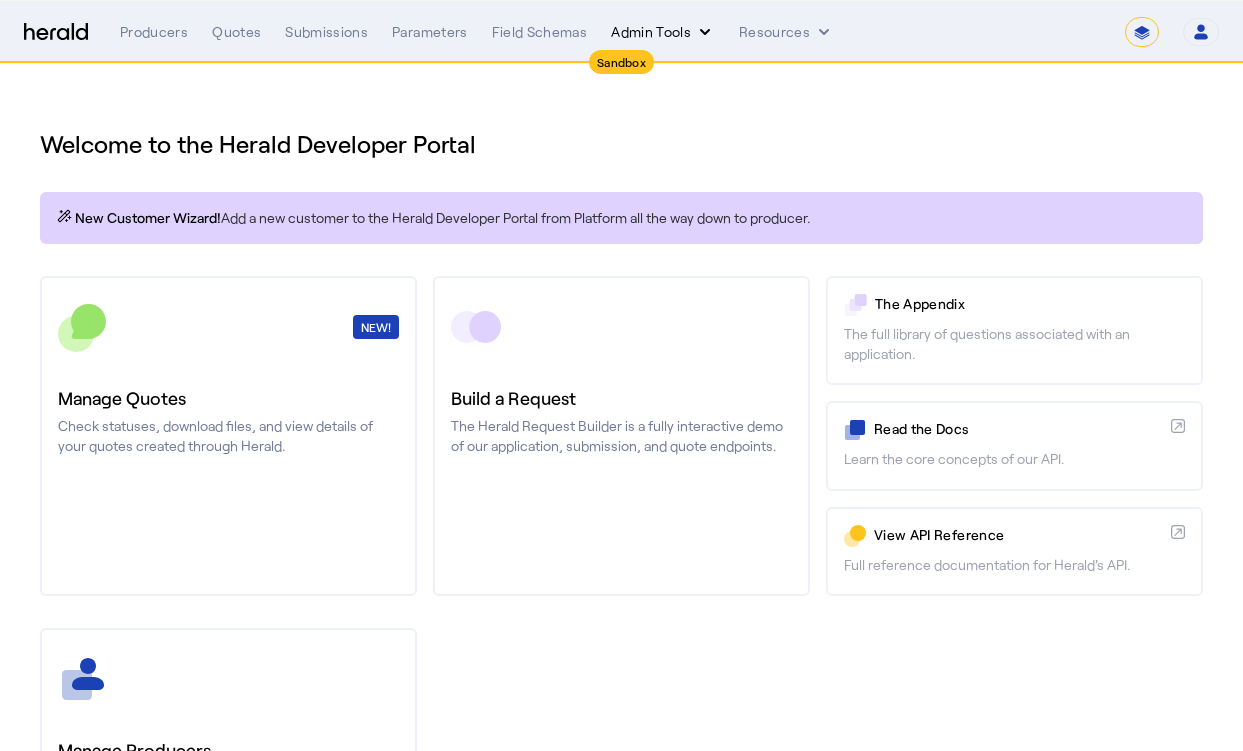 click on "Admin Tools" at bounding box center [663, 32] 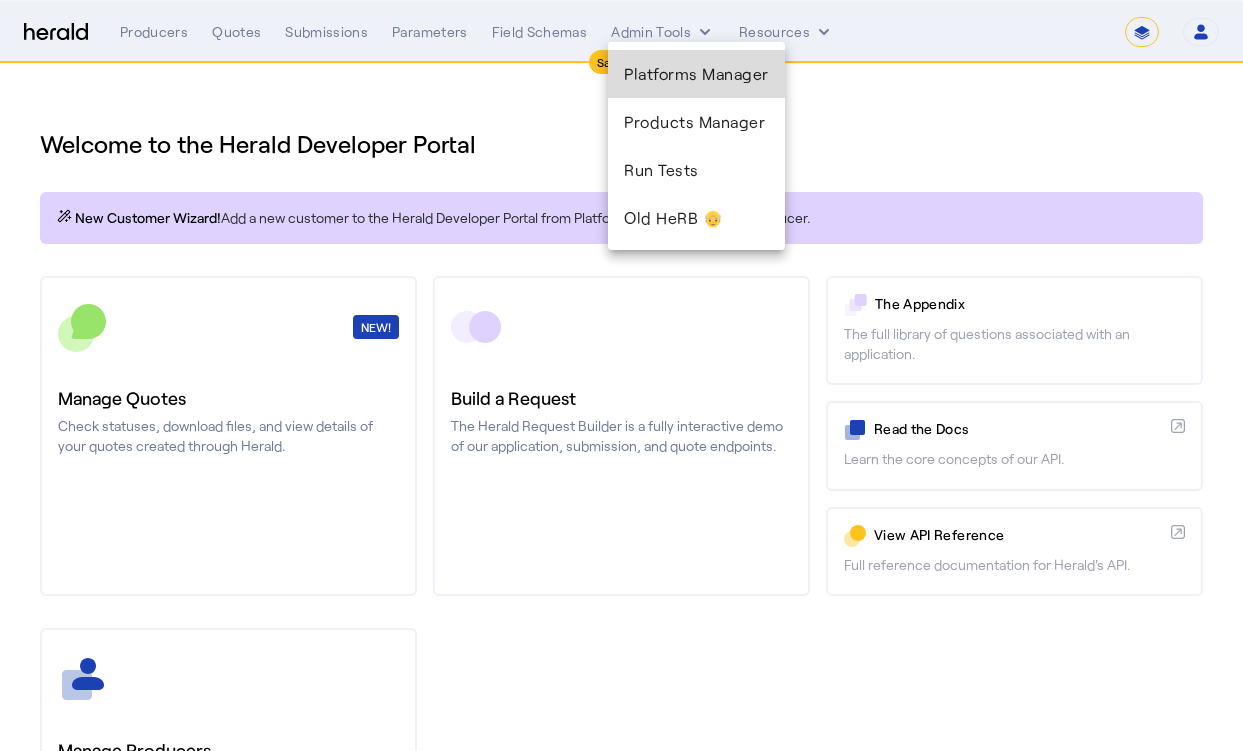 click on "Platforms Manager" at bounding box center (696, 74) 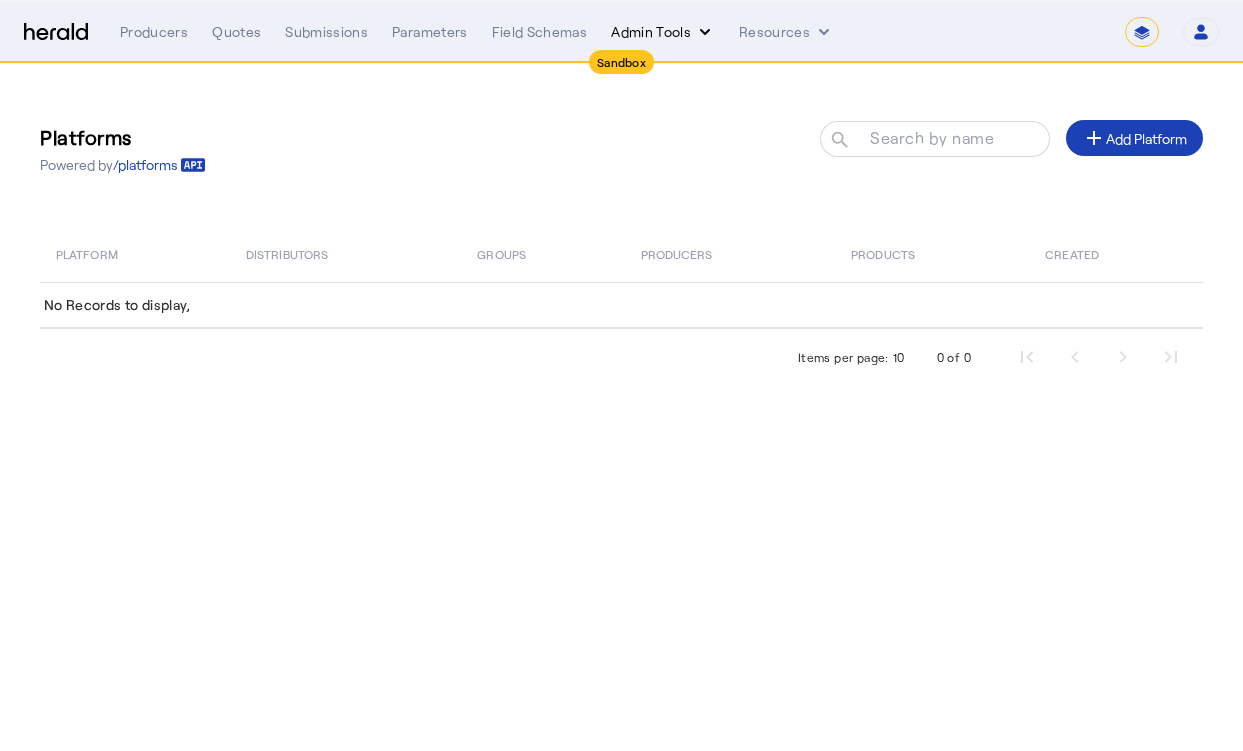 click on "Admin Tools" at bounding box center (663, 32) 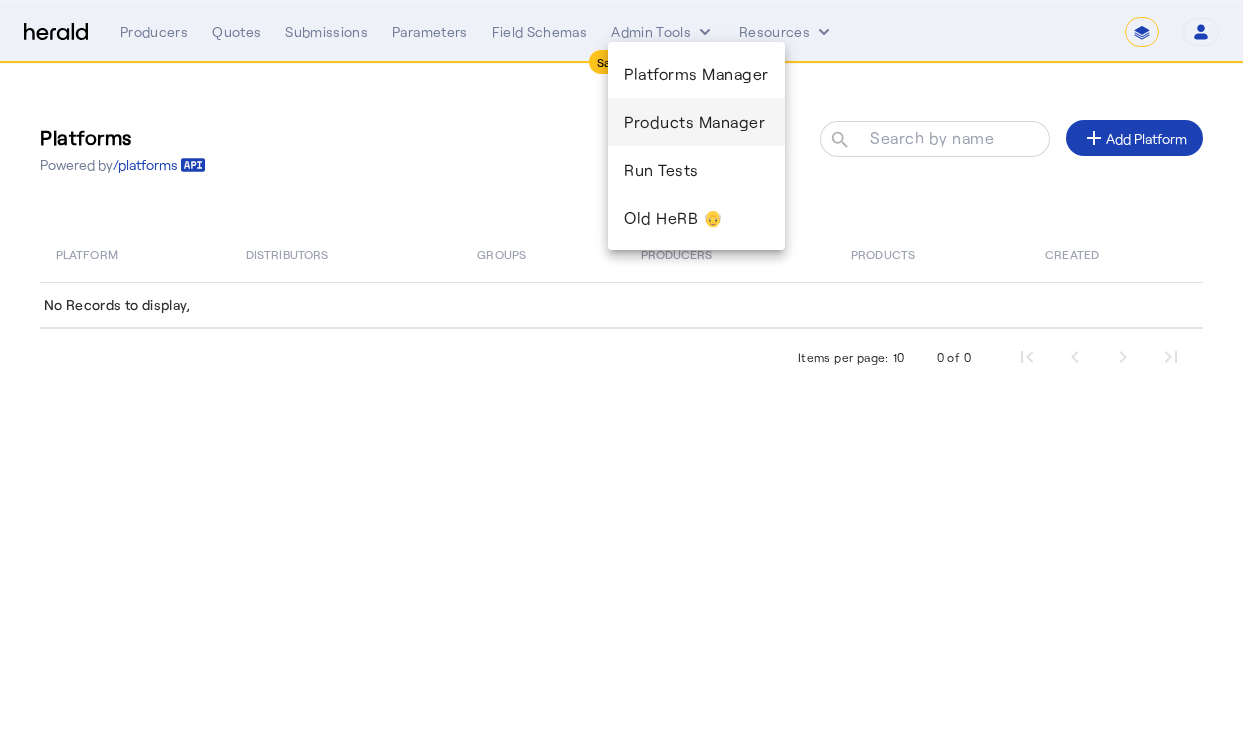 click on "Products Manager" at bounding box center (696, 122) 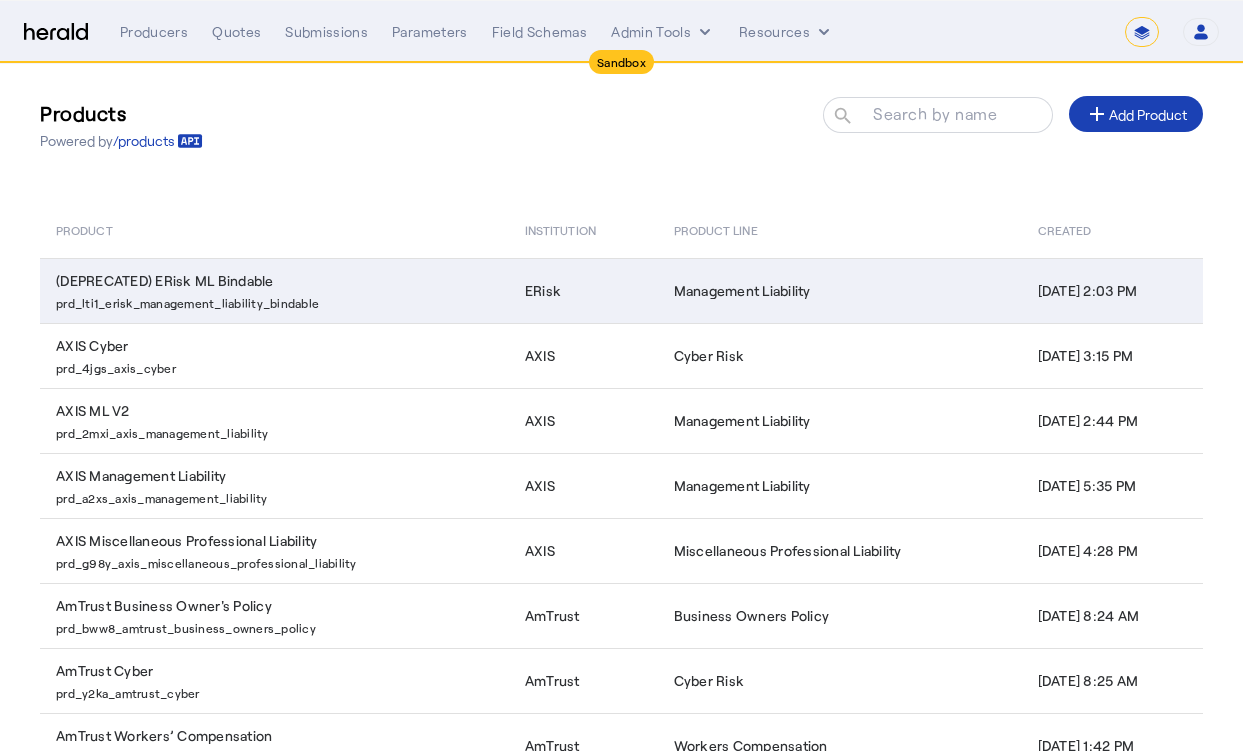 scroll, scrollTop: 0, scrollLeft: 0, axis: both 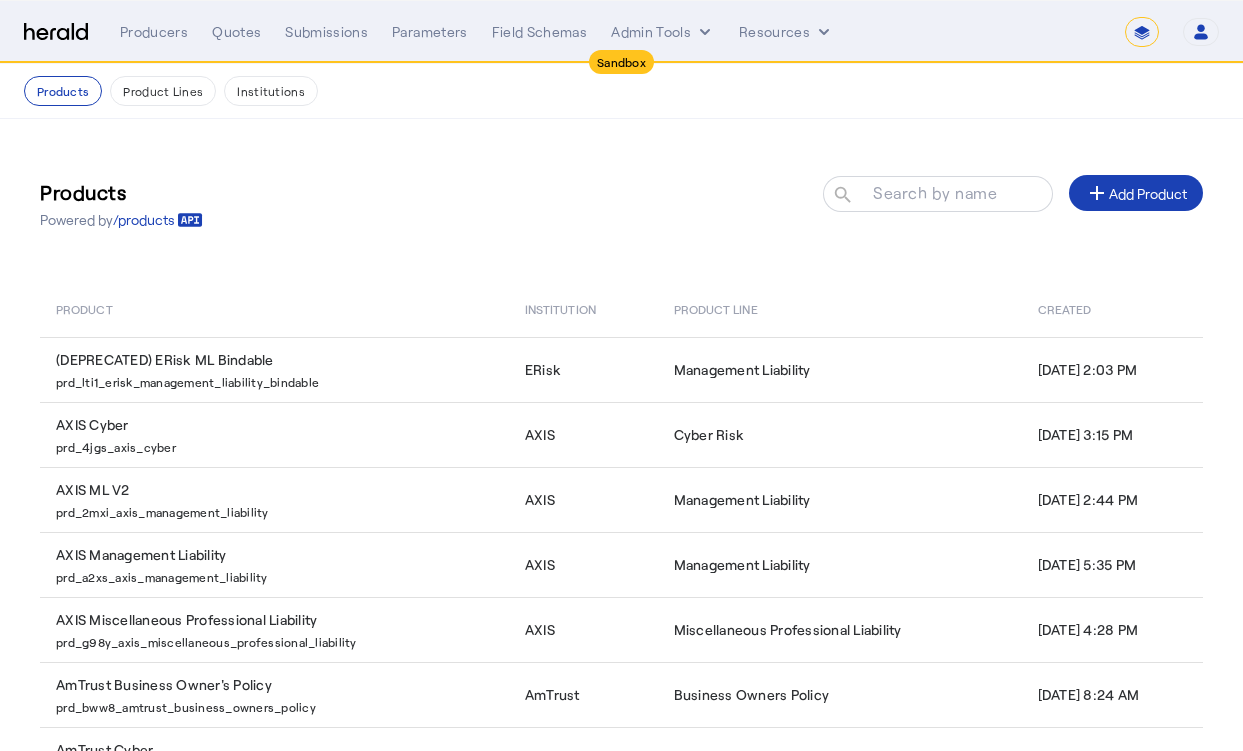 click at bounding box center (56, 32) 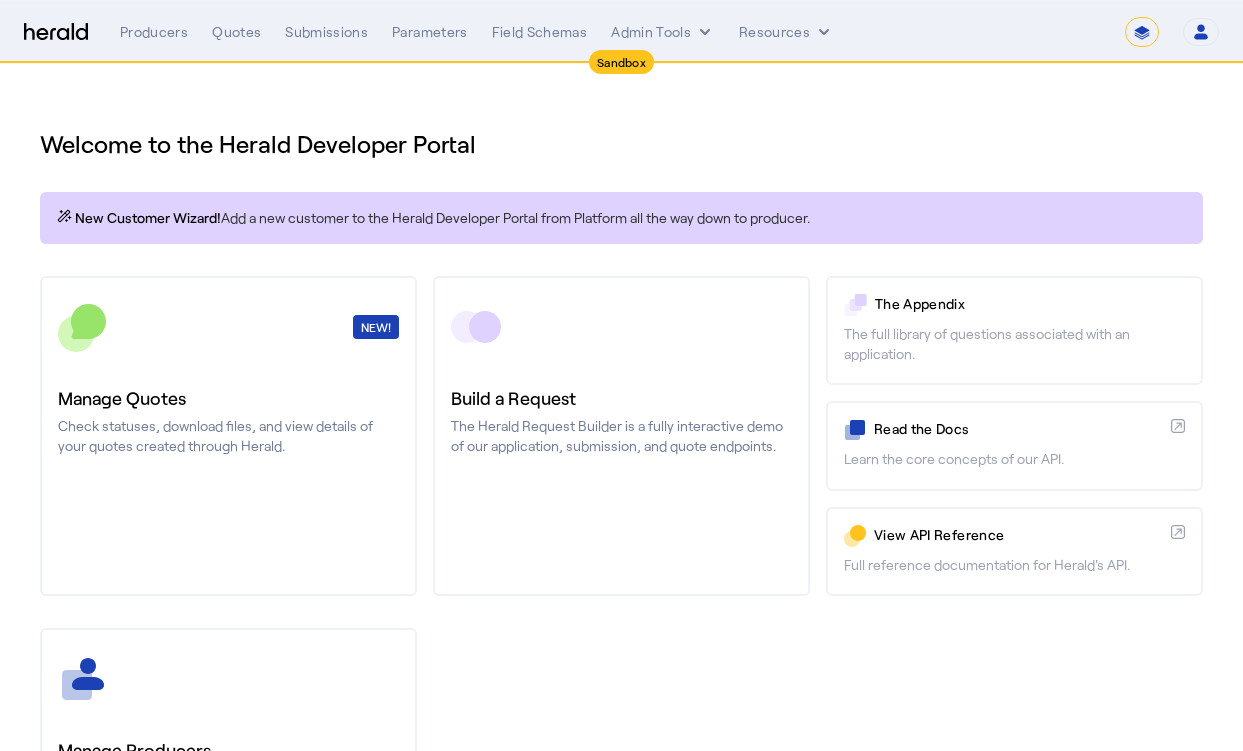 click on "Welcome to the Herald Developer Portal" at bounding box center [621, 144] 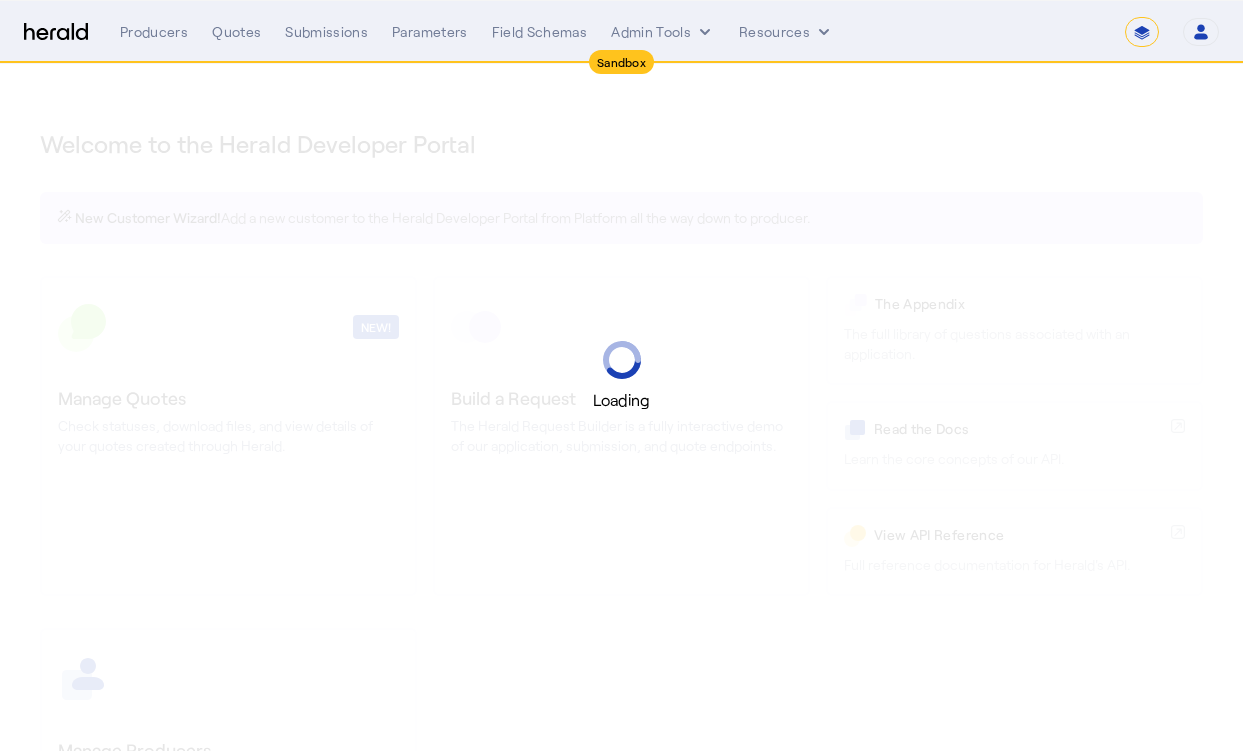 select on "*******" 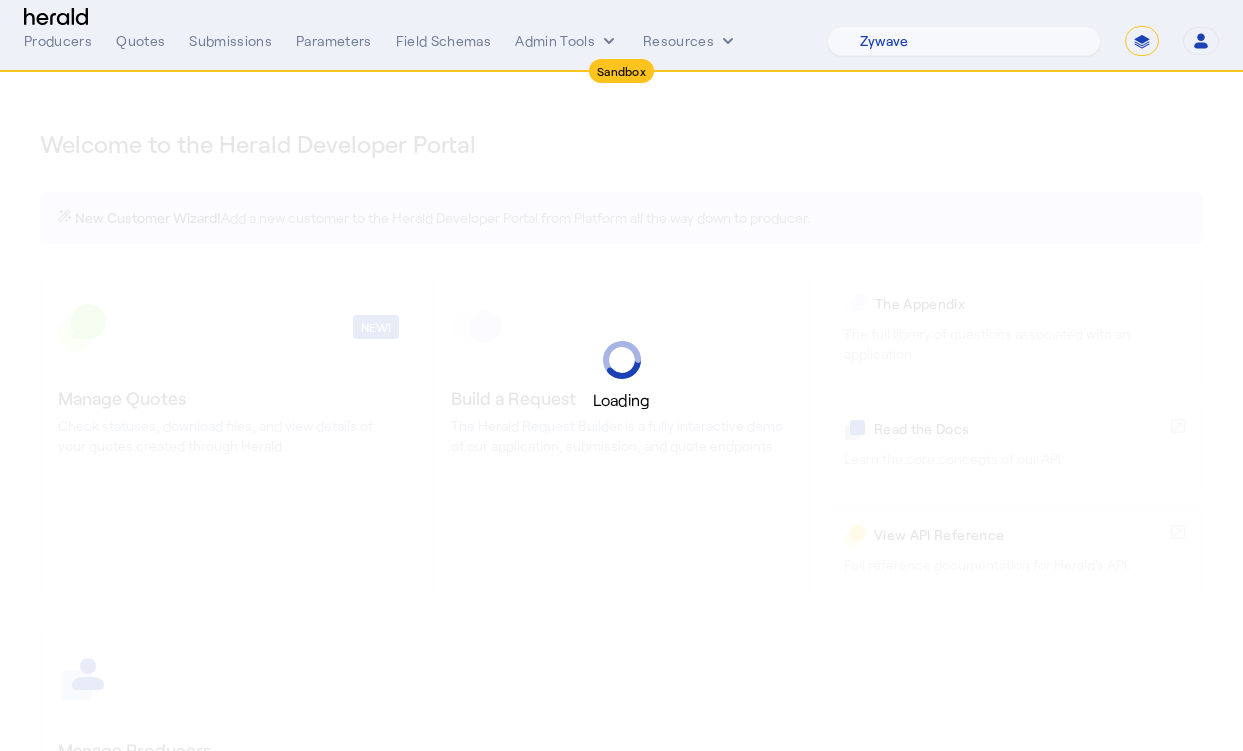 click on "Loading" at bounding box center [621, 375] 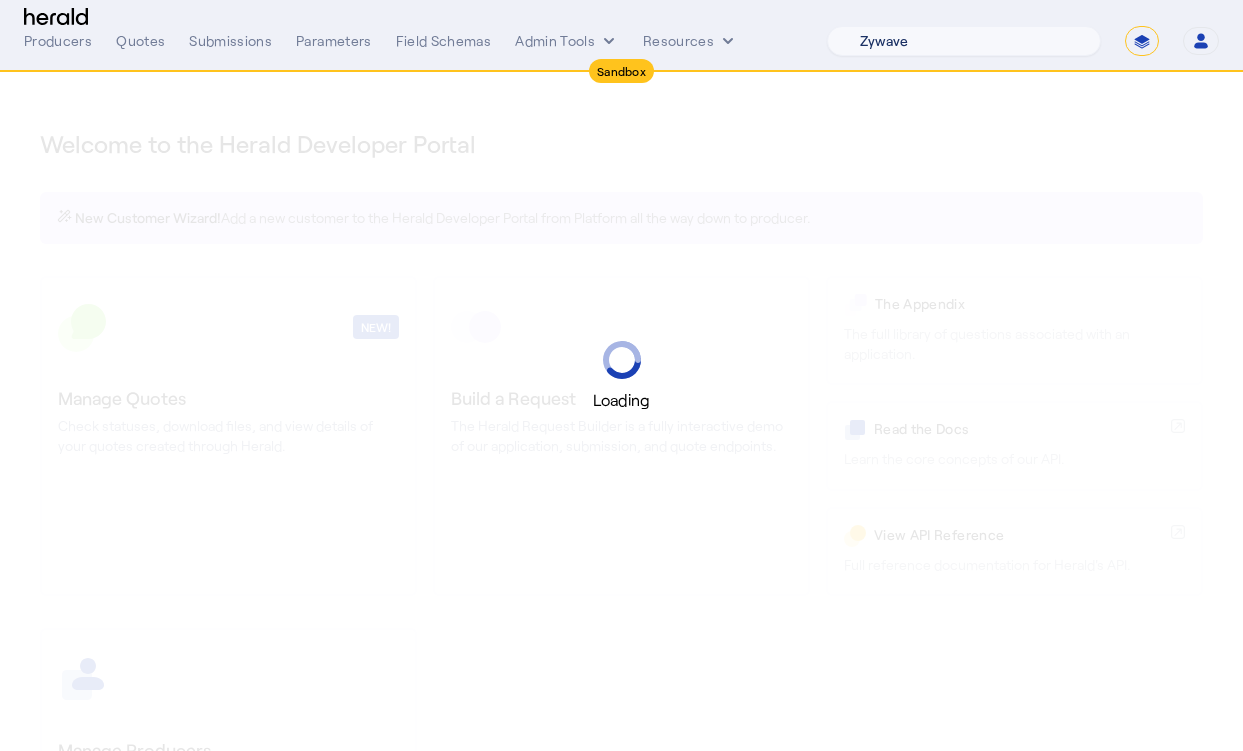 click on "1Fort   Acrisure   Acturis   Affinity Advisors   Affinity Risk   Agentero   AmWins   Anzen   Aon   Appulate   Arch   Assurely   BTIS   Babbix   Berxi   Billy   BindHQ   Bold Penguin    Bolt   Bond   Boxx   Brightway   Brit Demo Sandbox   Broker Buddha   Buddy   Bunker   Burns Wilcox   CNA Test   CRC   CS onboarding test account   Chubb Test   Citadel   Coalition   Coast   Coterie Test   Counterpart    CoverForce   CoverWallet   Coverdash   Coverhound   Cowbell   Cyber Example Platform   CyberPassport   Defy Insurance   Draftrs   ESpecialty   Embroker   Equal Parts   Exavalu   Ezyagent   Federacy Platform   FifthWall   Flow Speciality (Capitola)   Foundation   Founder Shield   Gaya   Gerent   GloveBox   Glow   Growthmill   HW Kaufman   Hartford Steam Boiler   Hawksoft   Heffernan Insurance Brokers   Herald Envoy Testing   HeraldAPI   Hypergato   Inchanted   Indemn.ai   Infinity   Insured.io   Insuremo   Insuritas   Irys   Jencap   Kamillio   Kayna   LTI Mindtree   Layr   Limit   Markel Test   Marsh   Novidea" at bounding box center [964, 41] 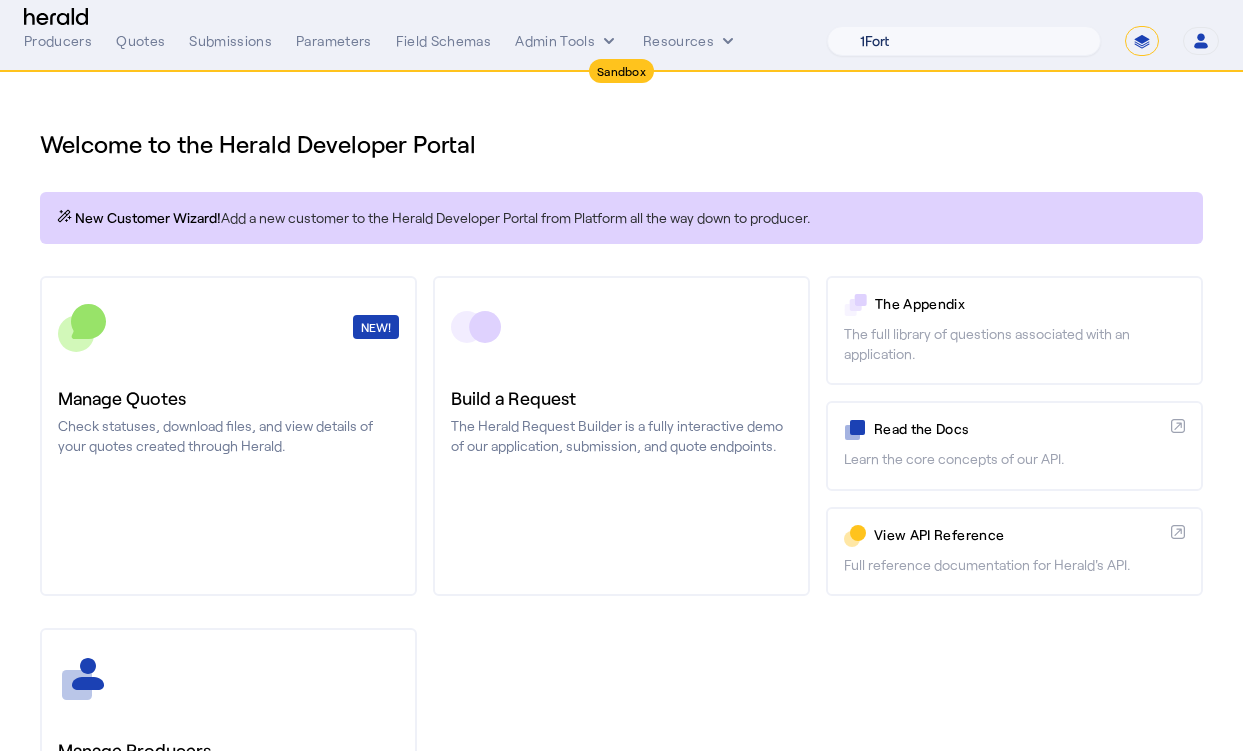 select on "pfm_9nb4_boxx" 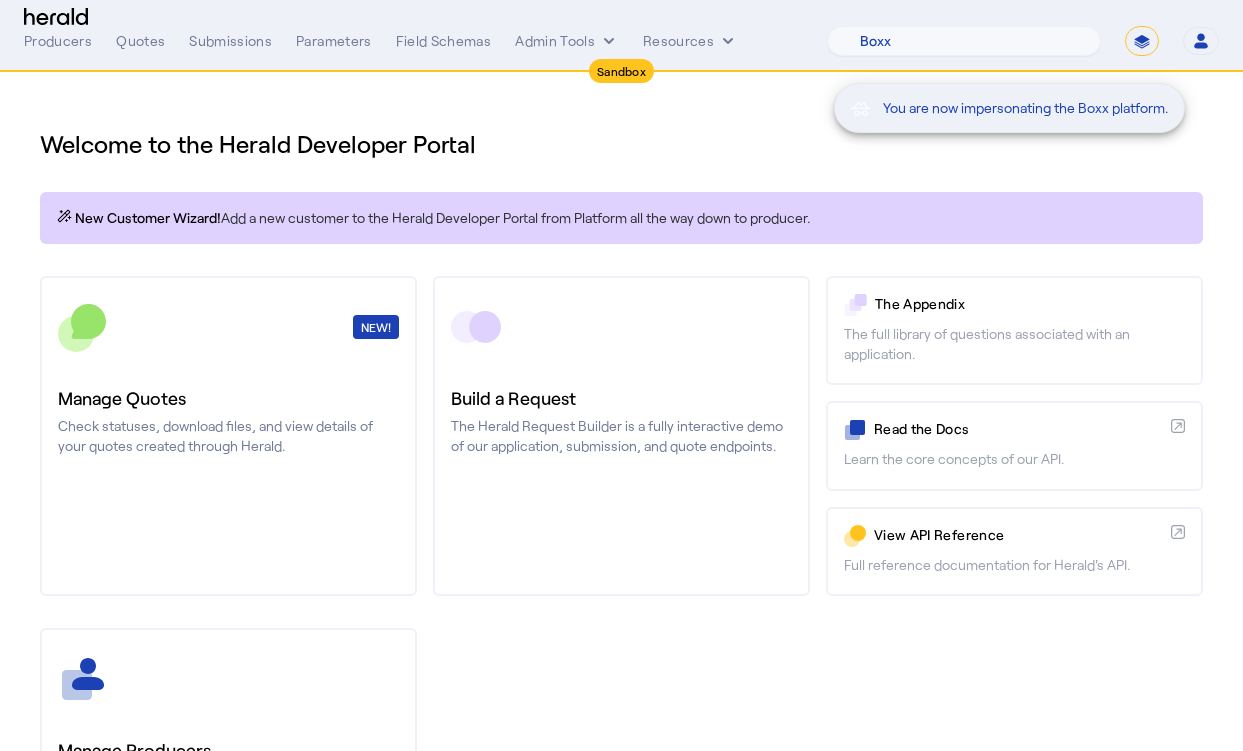 click on "You are now impersonating the Boxx platform." at bounding box center (621, 375) 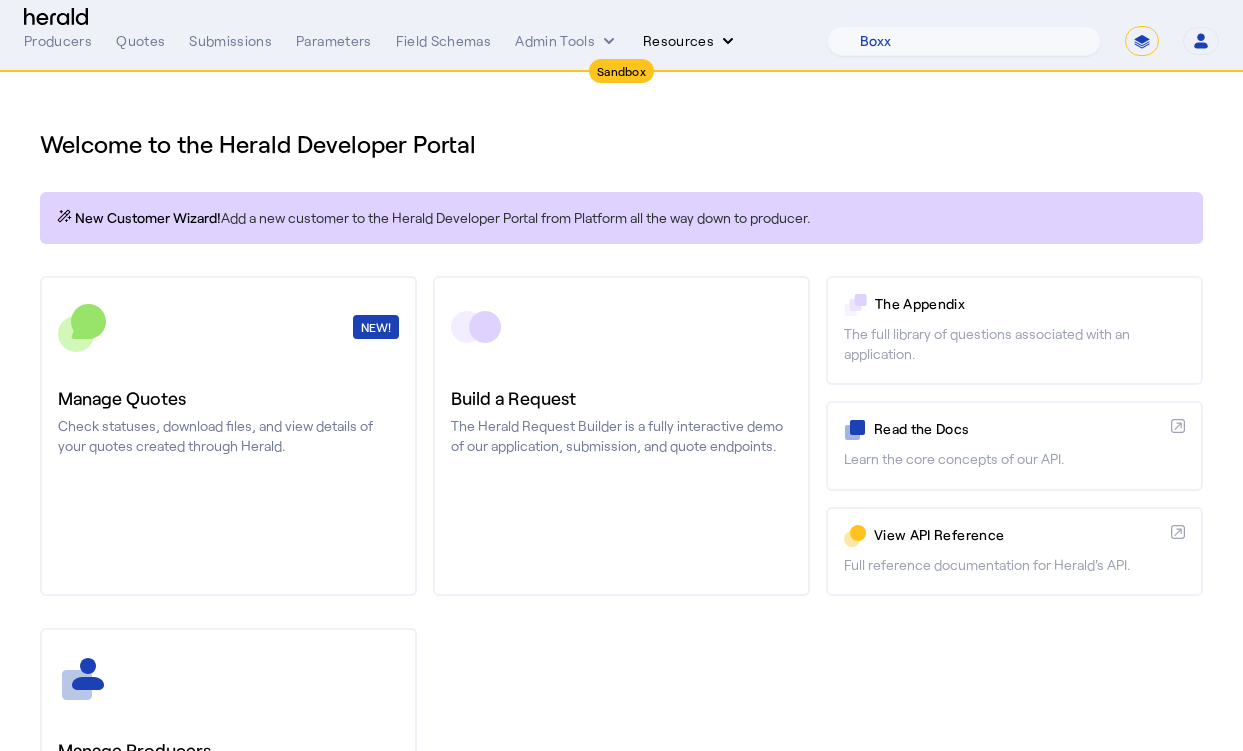 click on "Resources" at bounding box center [690, 41] 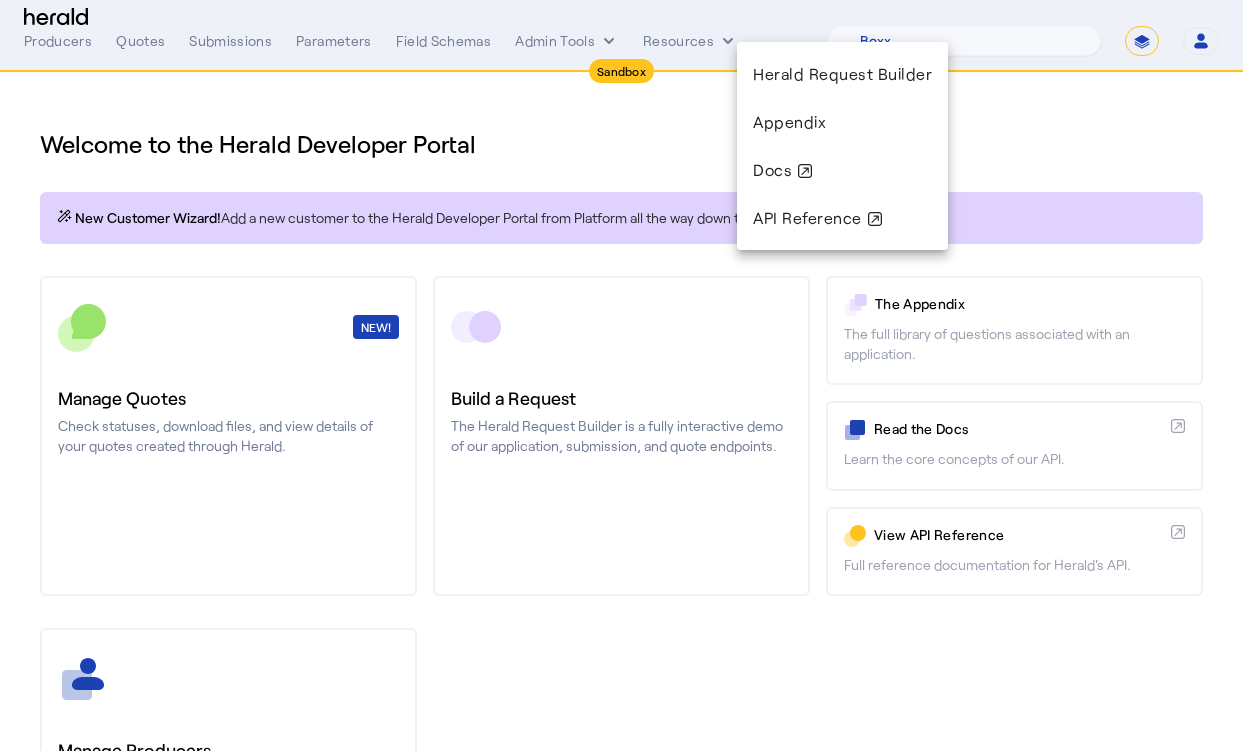 click at bounding box center (621, 375) 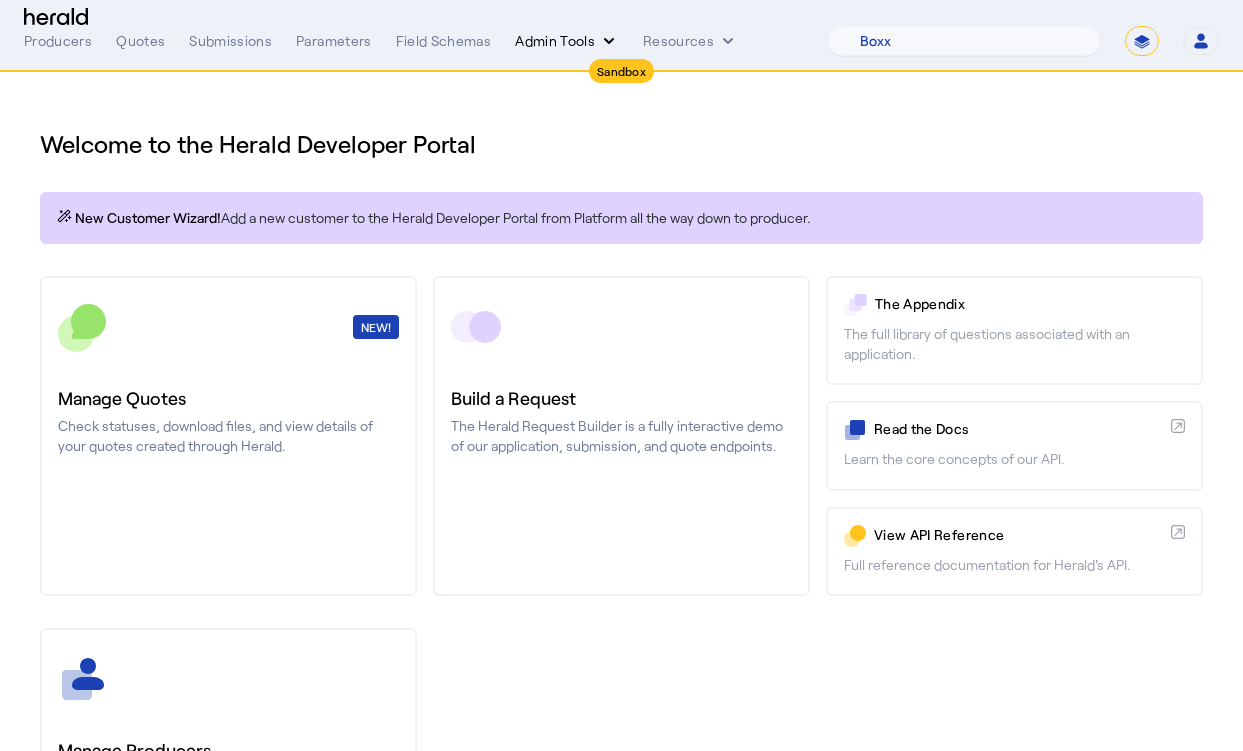 click 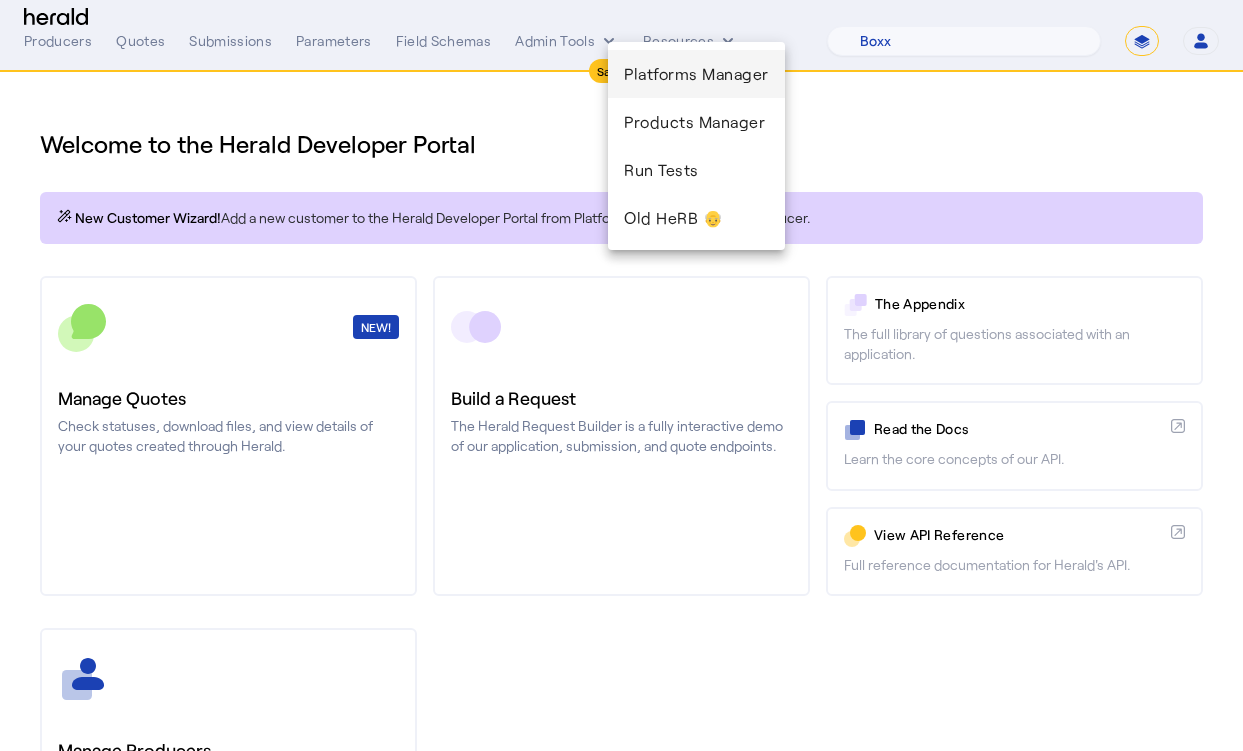 click on "Platforms Manager" at bounding box center [696, 74] 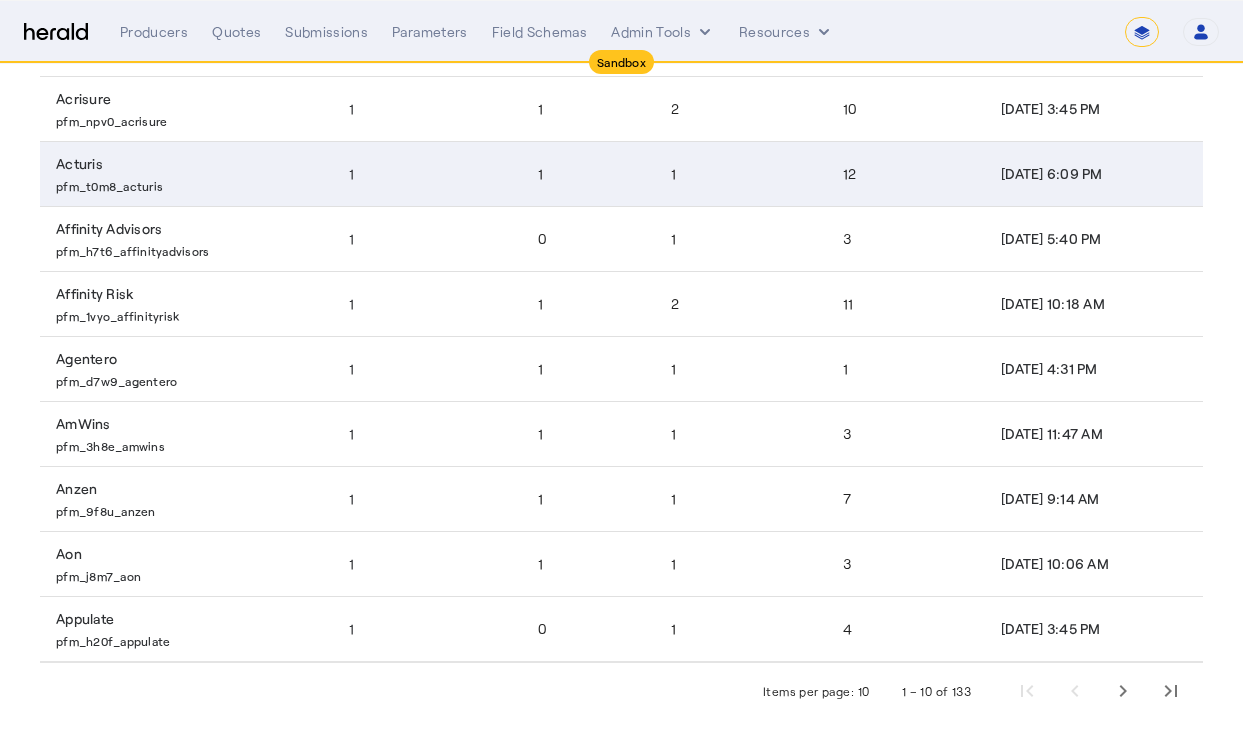 scroll, scrollTop: 278, scrollLeft: 0, axis: vertical 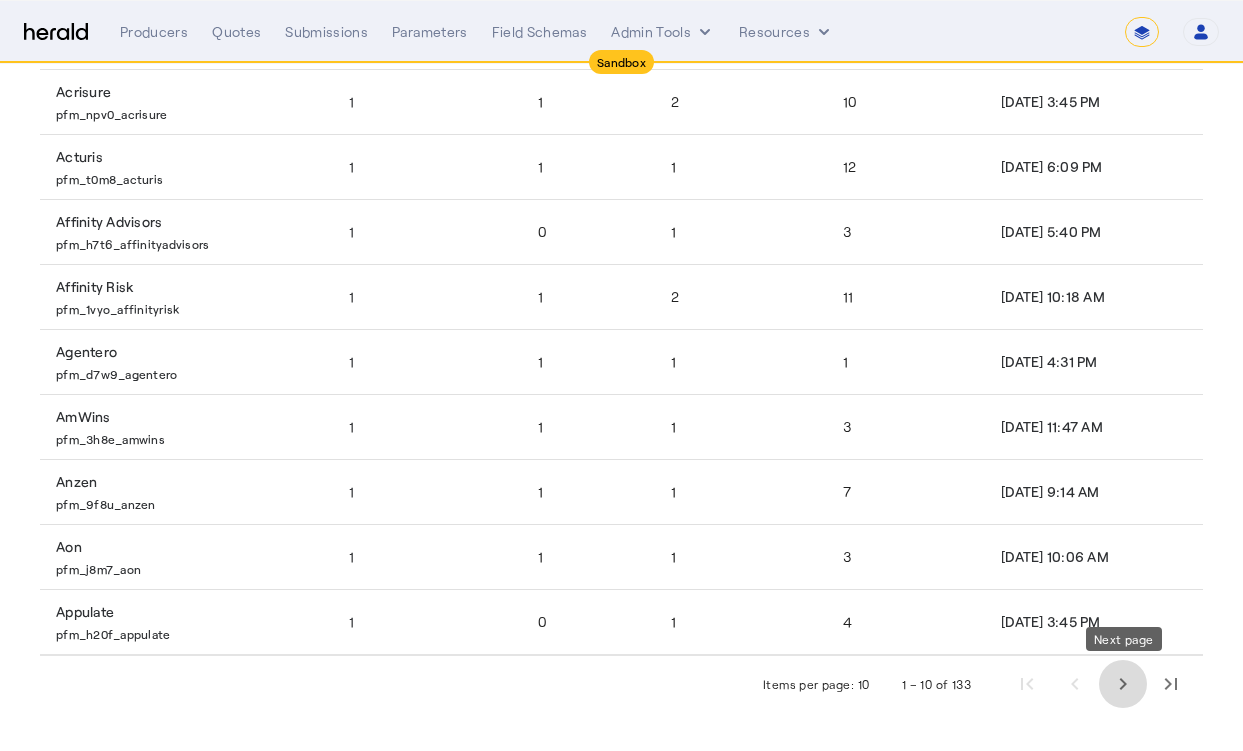 click 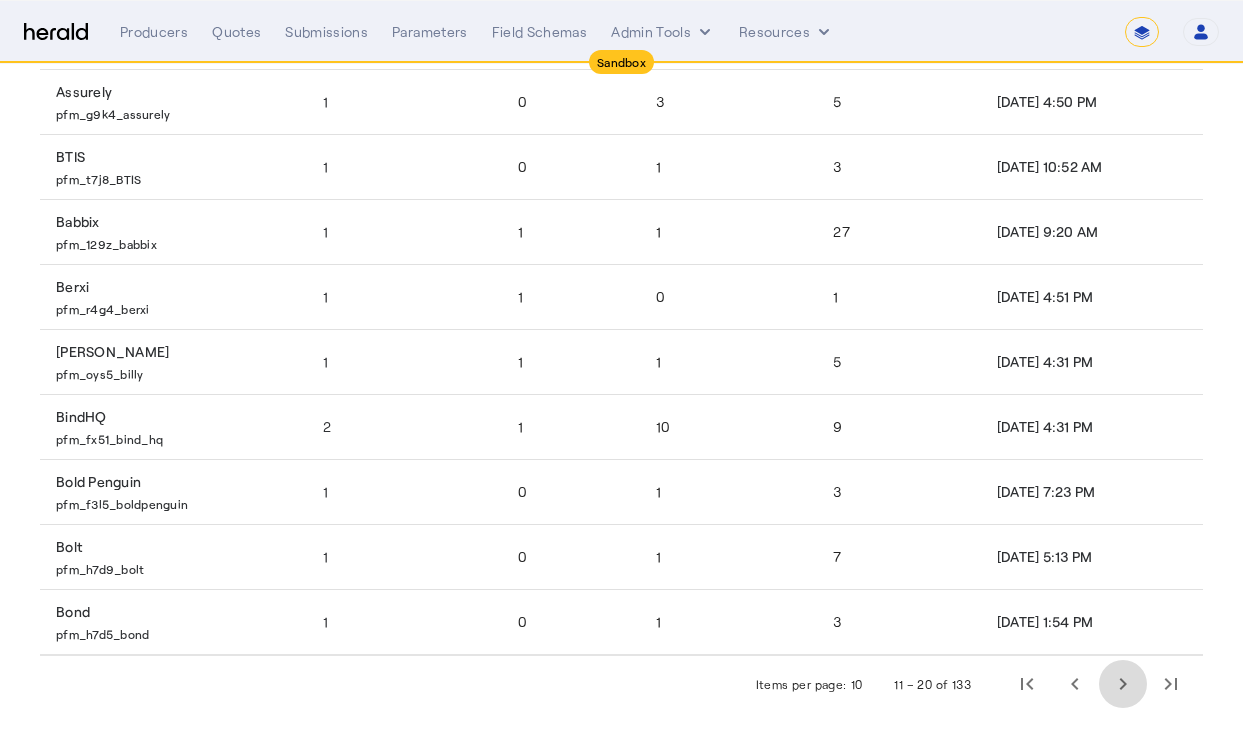 click 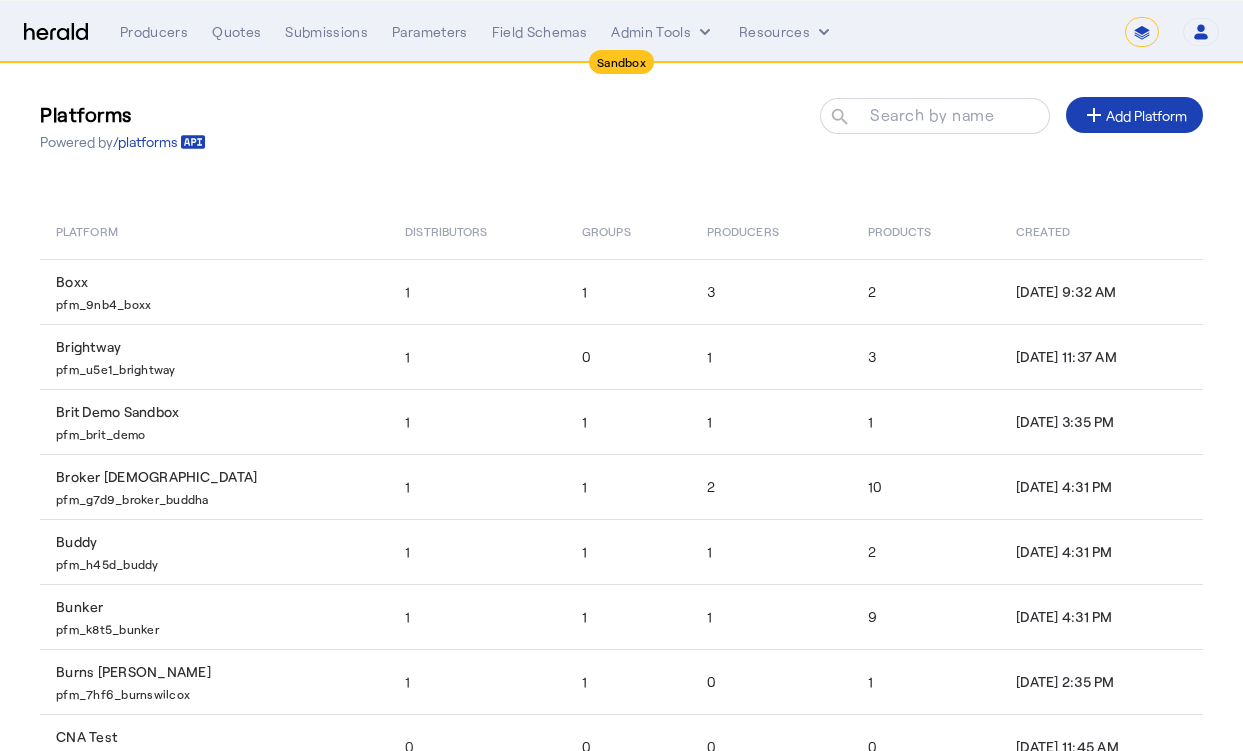 scroll, scrollTop: 0, scrollLeft: 0, axis: both 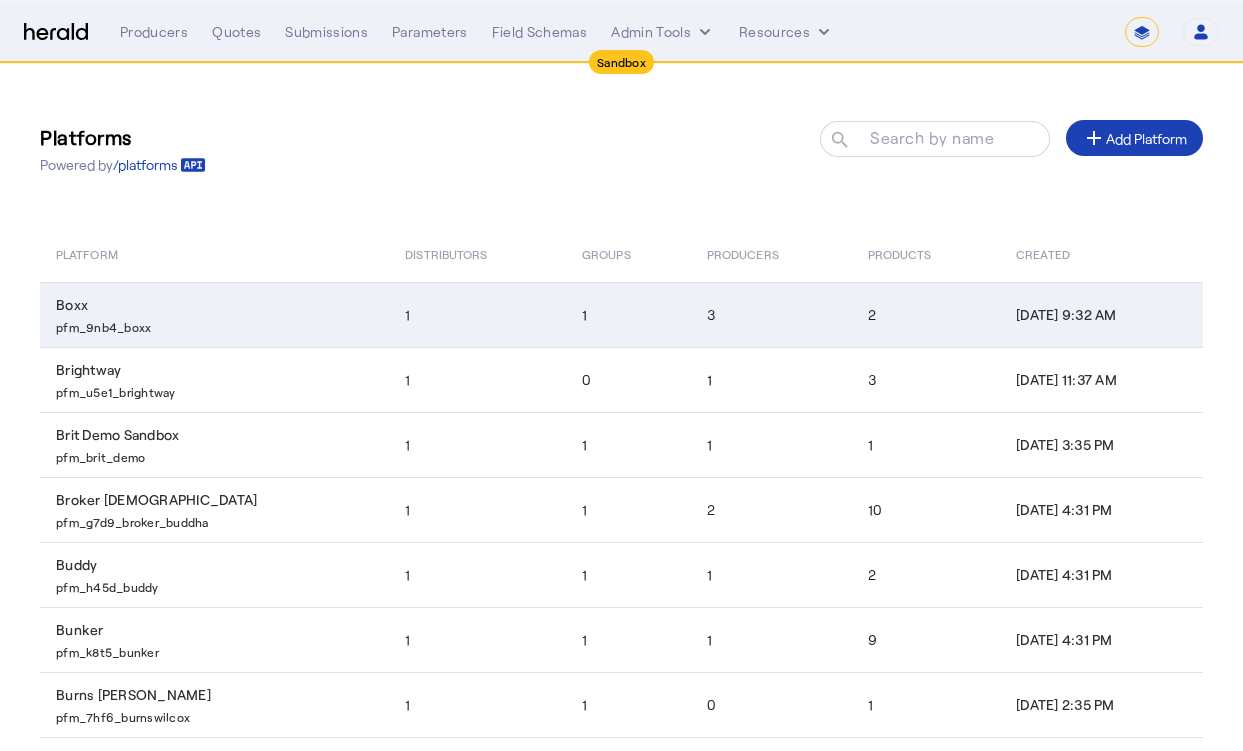 click on "pfm_9nb4_boxx" 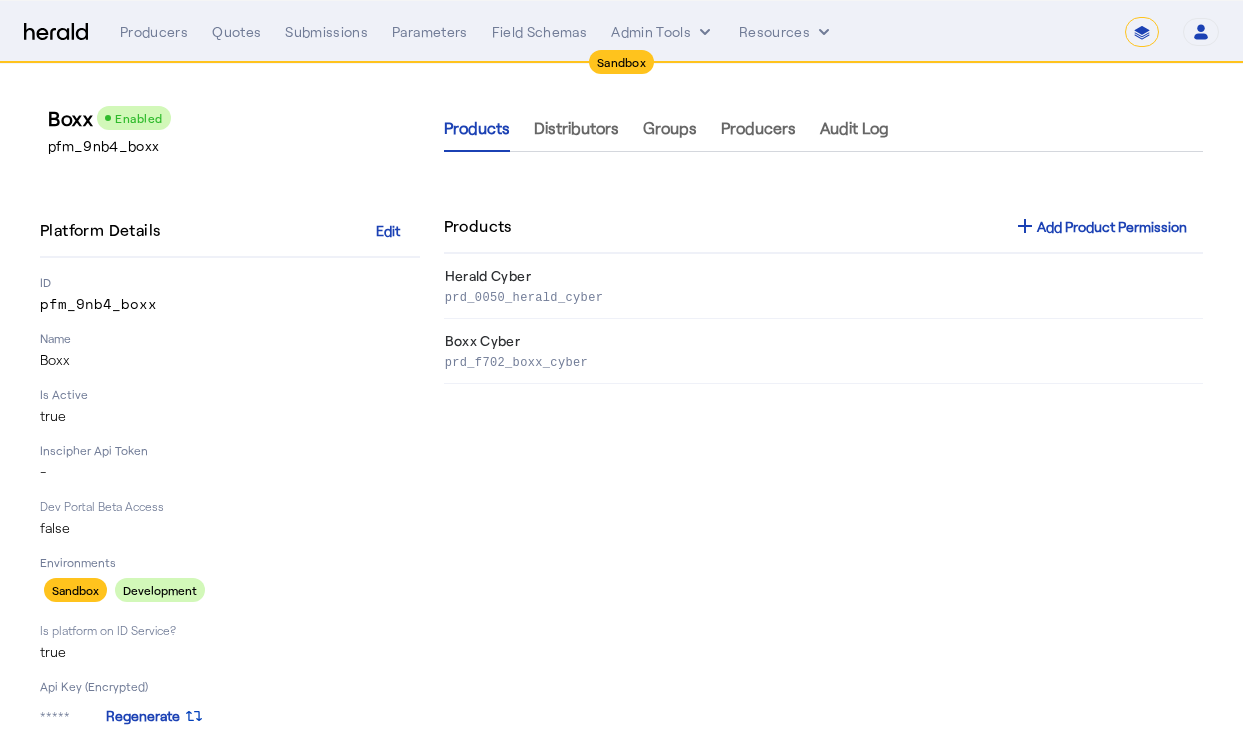 click on "Products   Distributors   Groups   Producers   Audit Log  Products add  Add Product Permission   Herald Cyber  prd_0050_herald_cyber   Boxx Cyber  prd_f702_boxx_cyber" 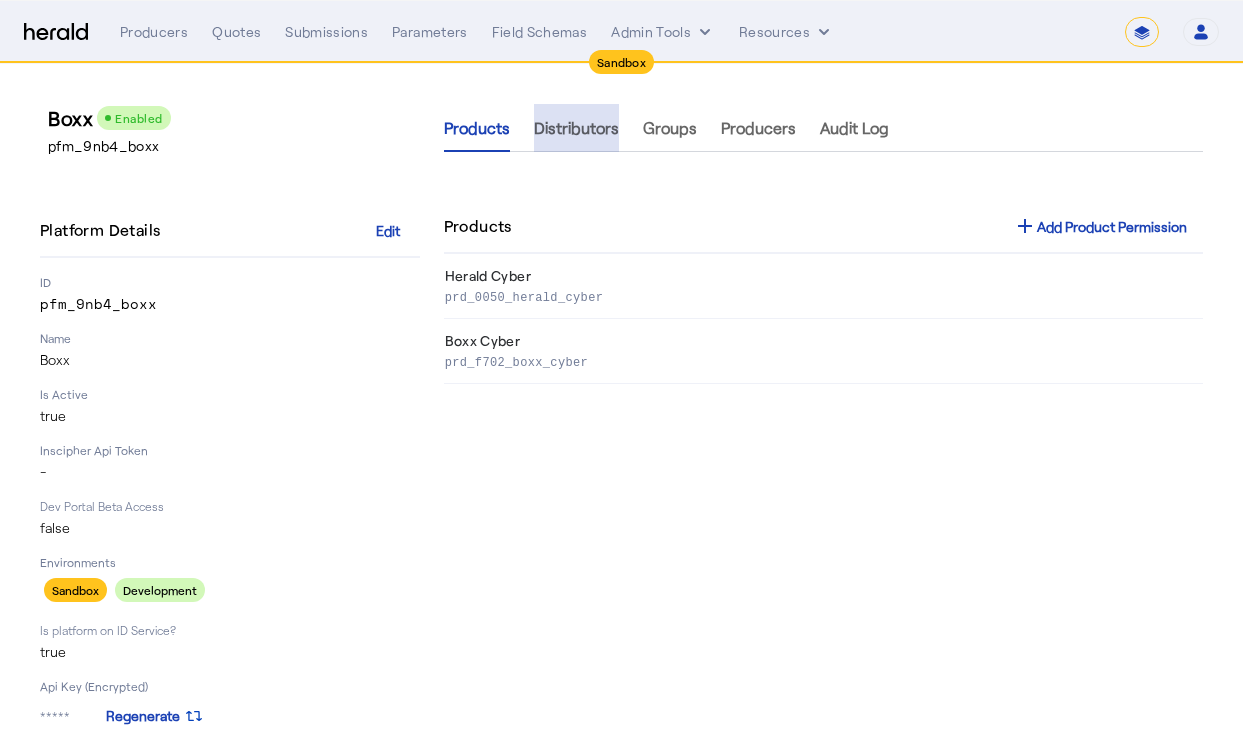 click on "Distributors" at bounding box center (576, 128) 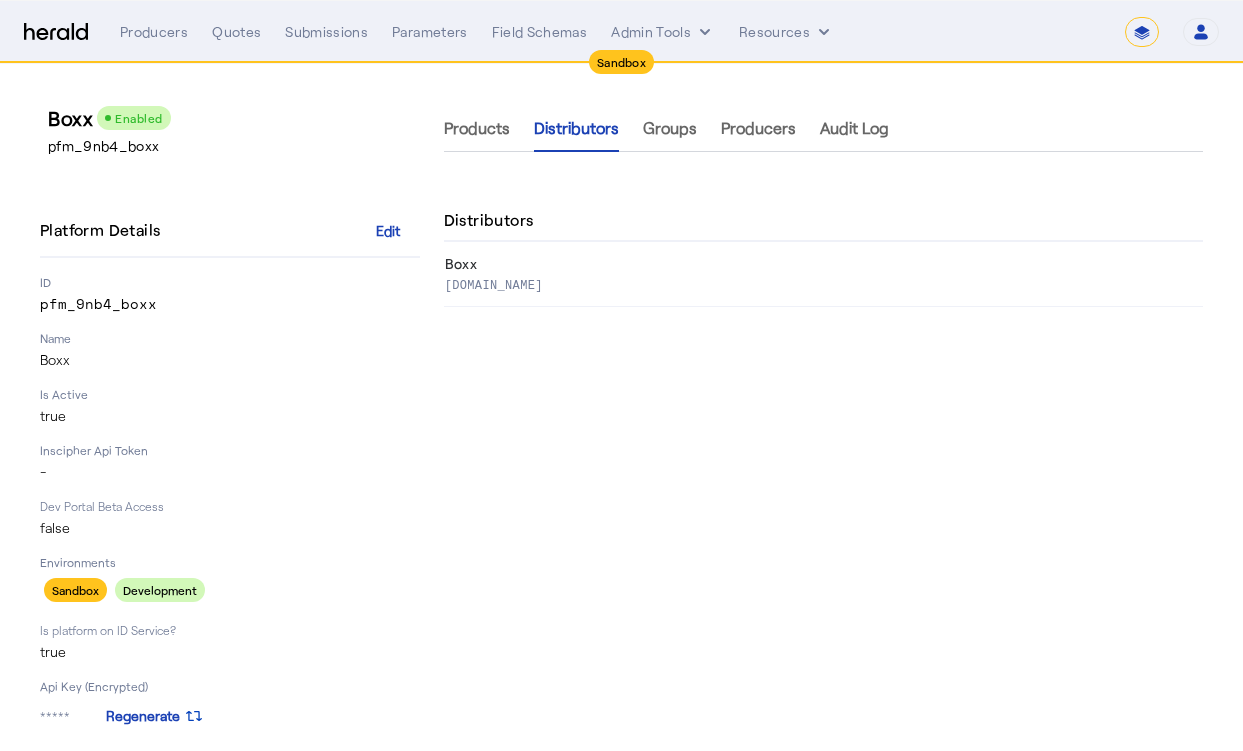 click on "Products   Distributors   Groups   Producers   Audit Log" 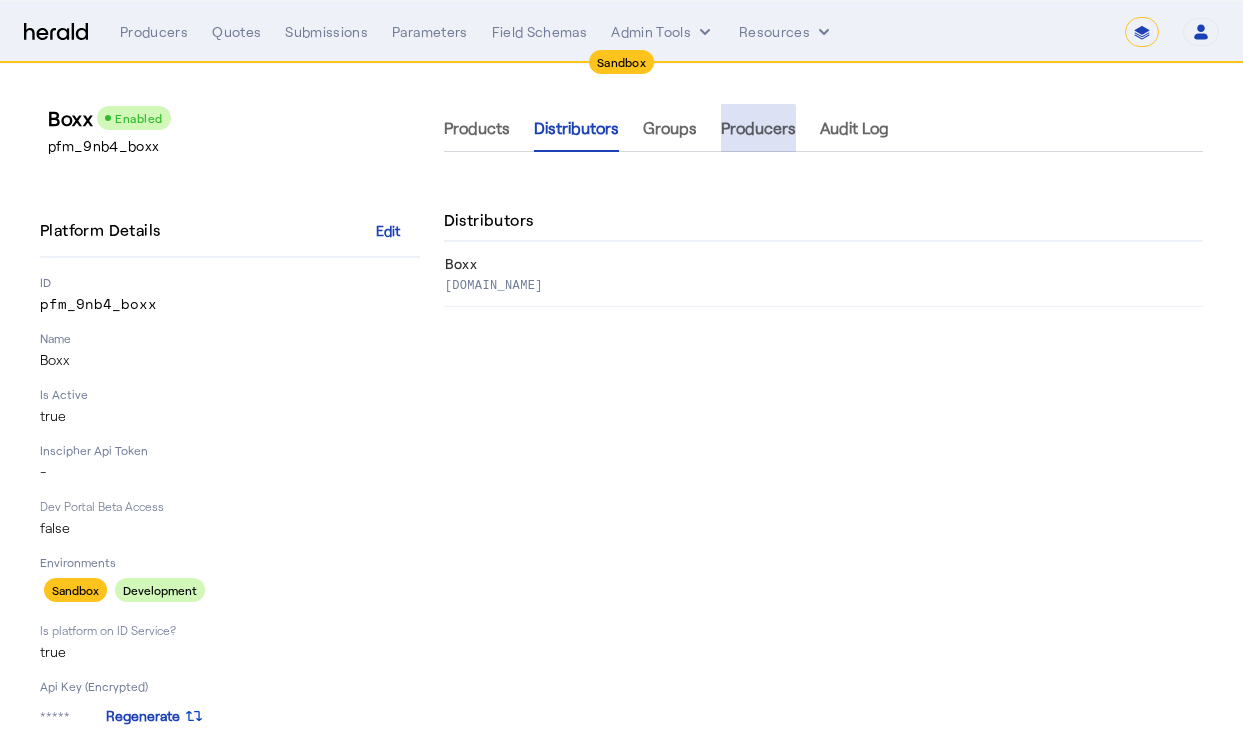 click on "Producers" at bounding box center (758, 128) 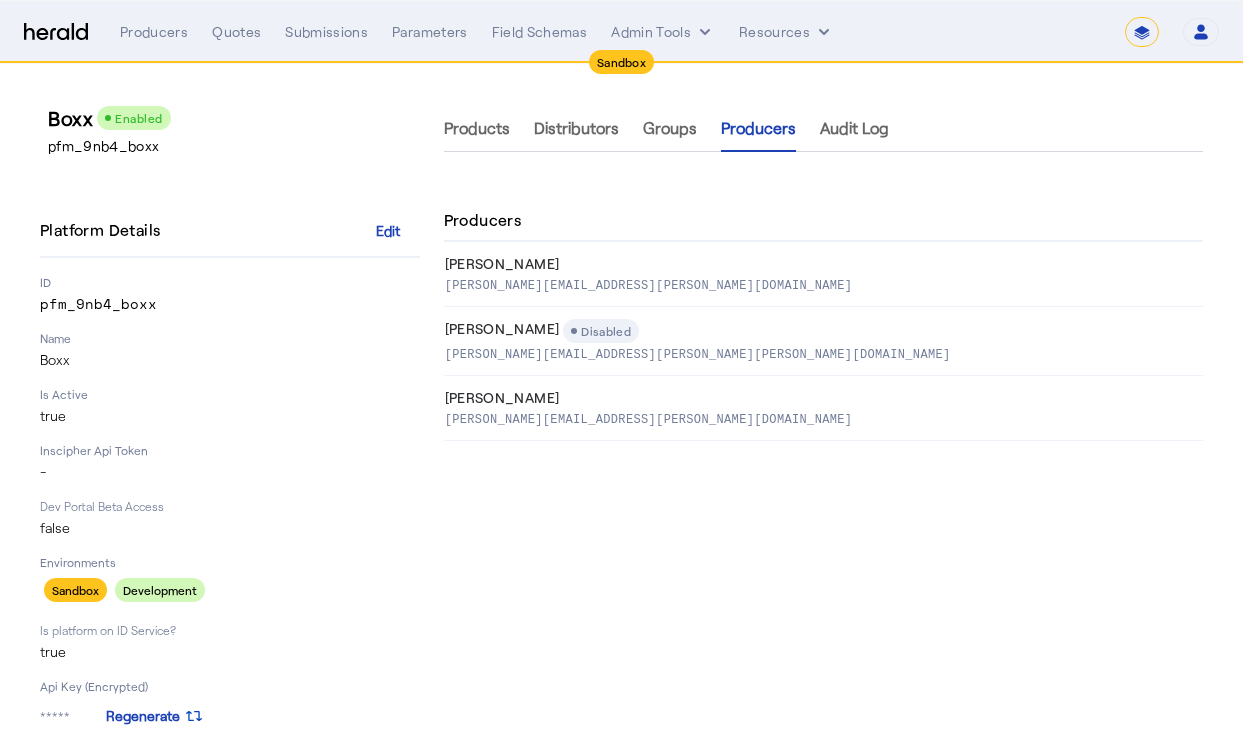 click on "Products   Distributors   Groups   Producers   Audit Log  Producers  Steve Penney   steve.penney@boxxinsurance.com   Thomas Beale
Disabled  thomas.beale@boxx.com   Thomas Beale   thomas.beale@boxxinsurance.com" 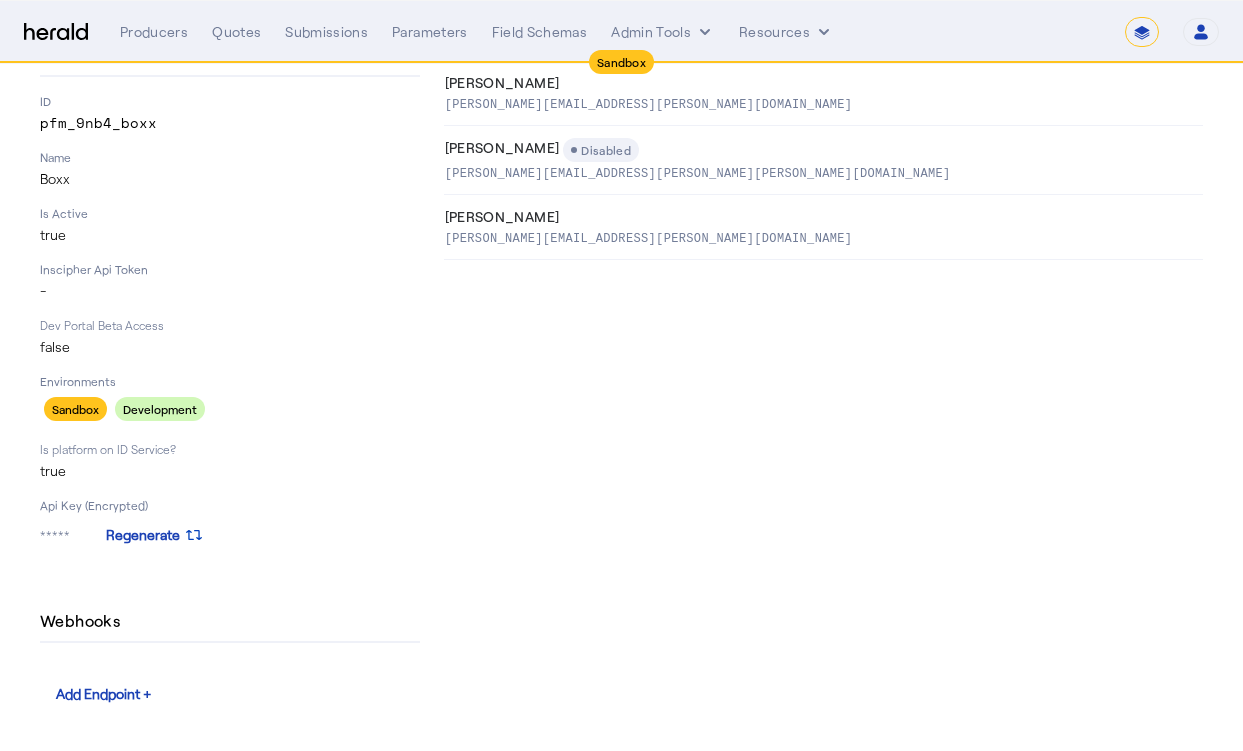 scroll, scrollTop: 0, scrollLeft: 0, axis: both 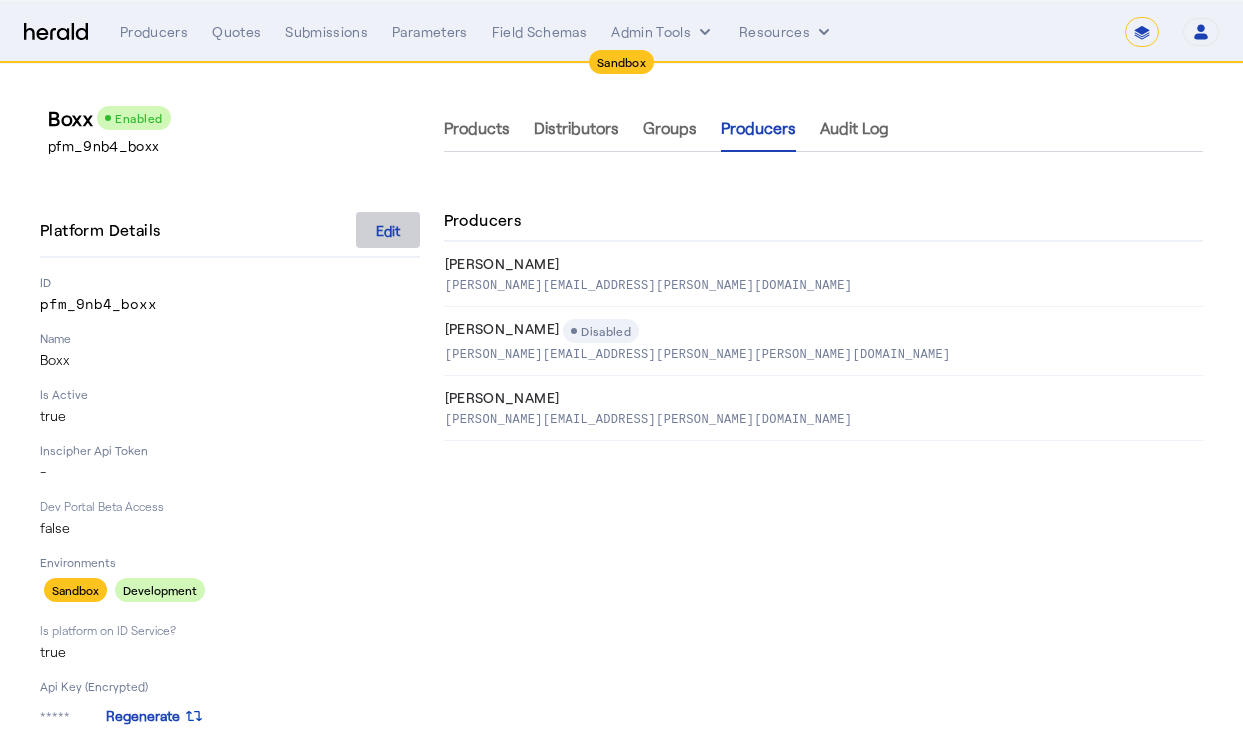 click on "Edit" at bounding box center [388, 230] 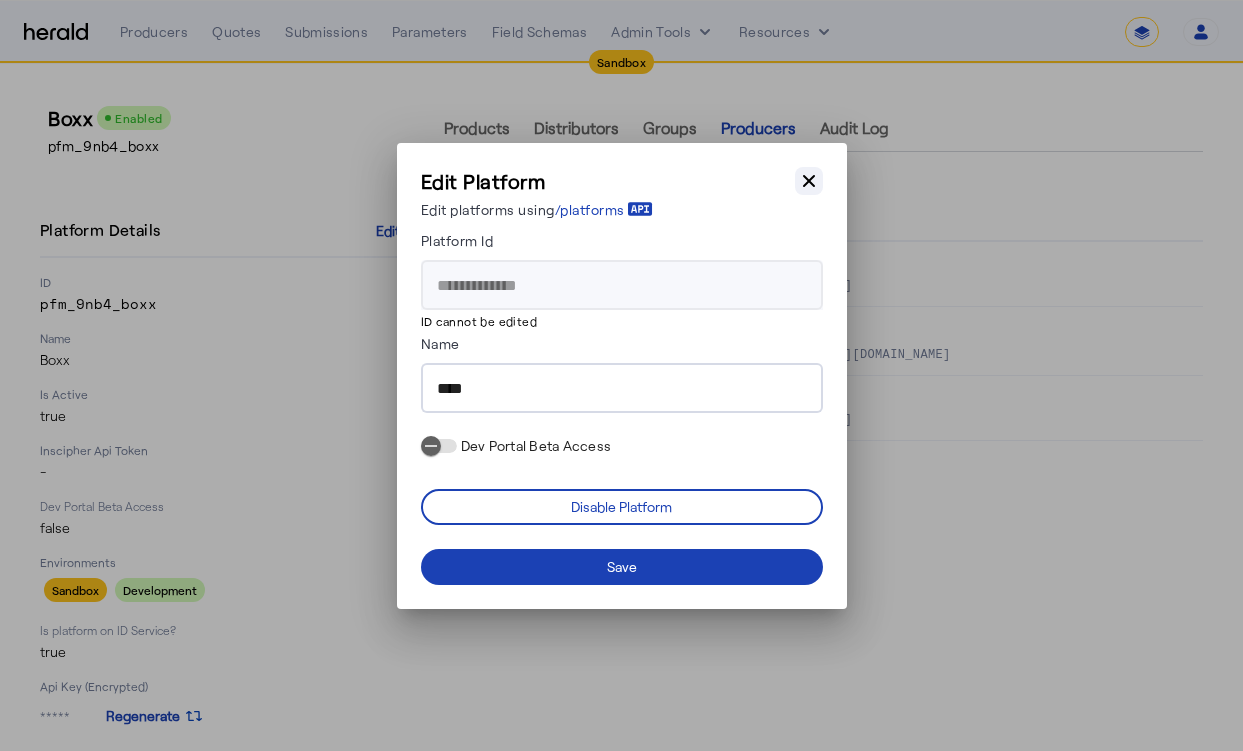 click 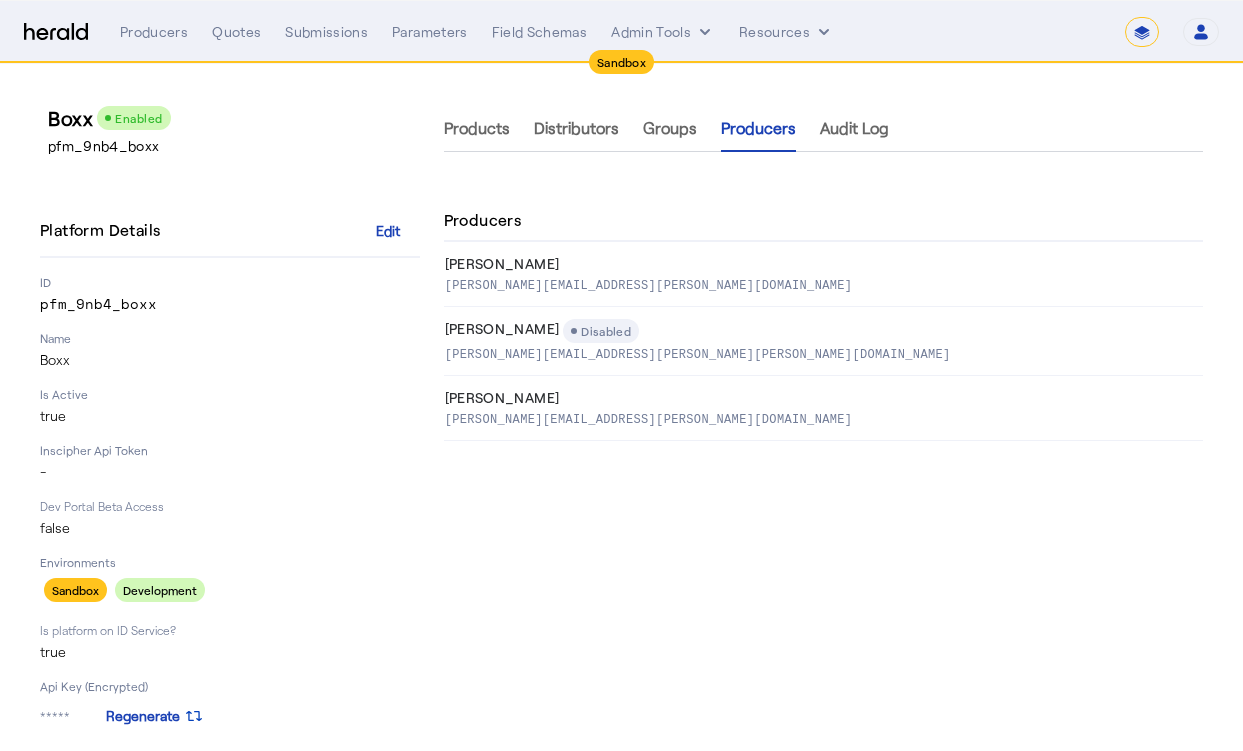 click on "Products   Distributors   Groups   Producers   Audit Log  Producers  Steve Penney   steve.penney@boxxinsurance.com   Thomas Beale
Disabled  thomas.beale@boxx.com   Thomas Beale   thomas.beale@boxxinsurance.com" 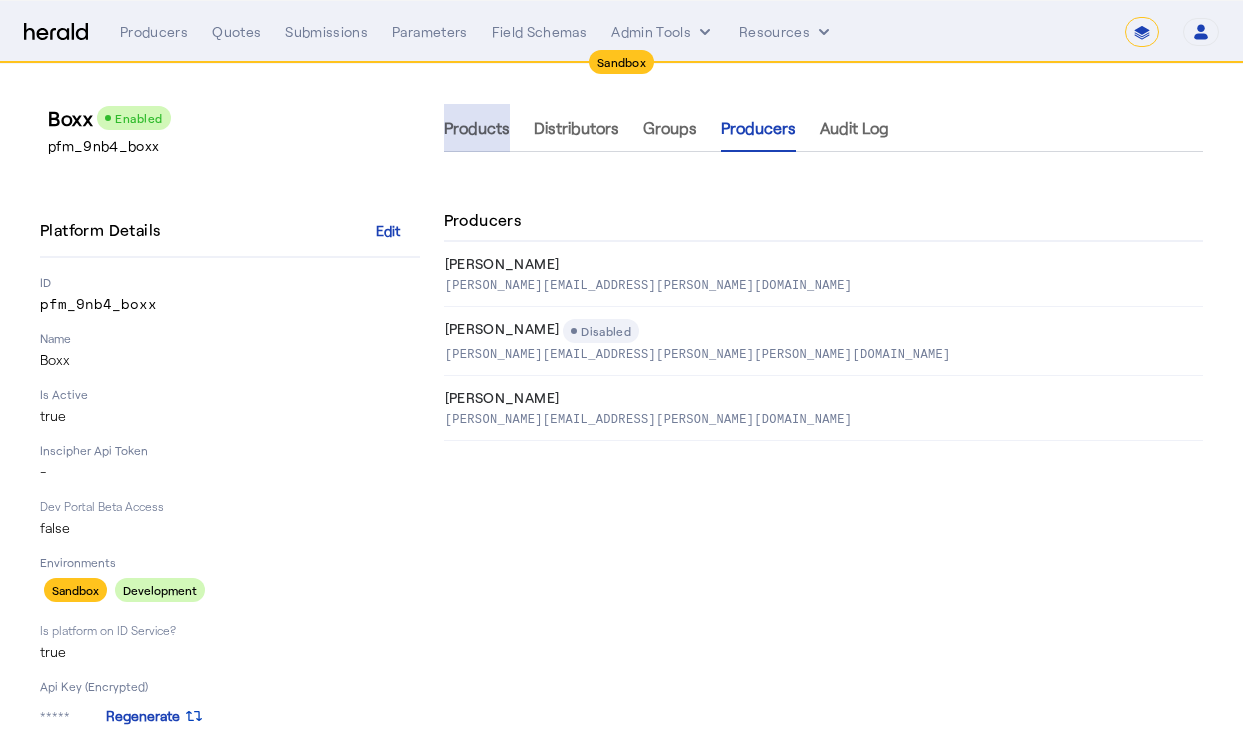 click on "Products" at bounding box center [477, 128] 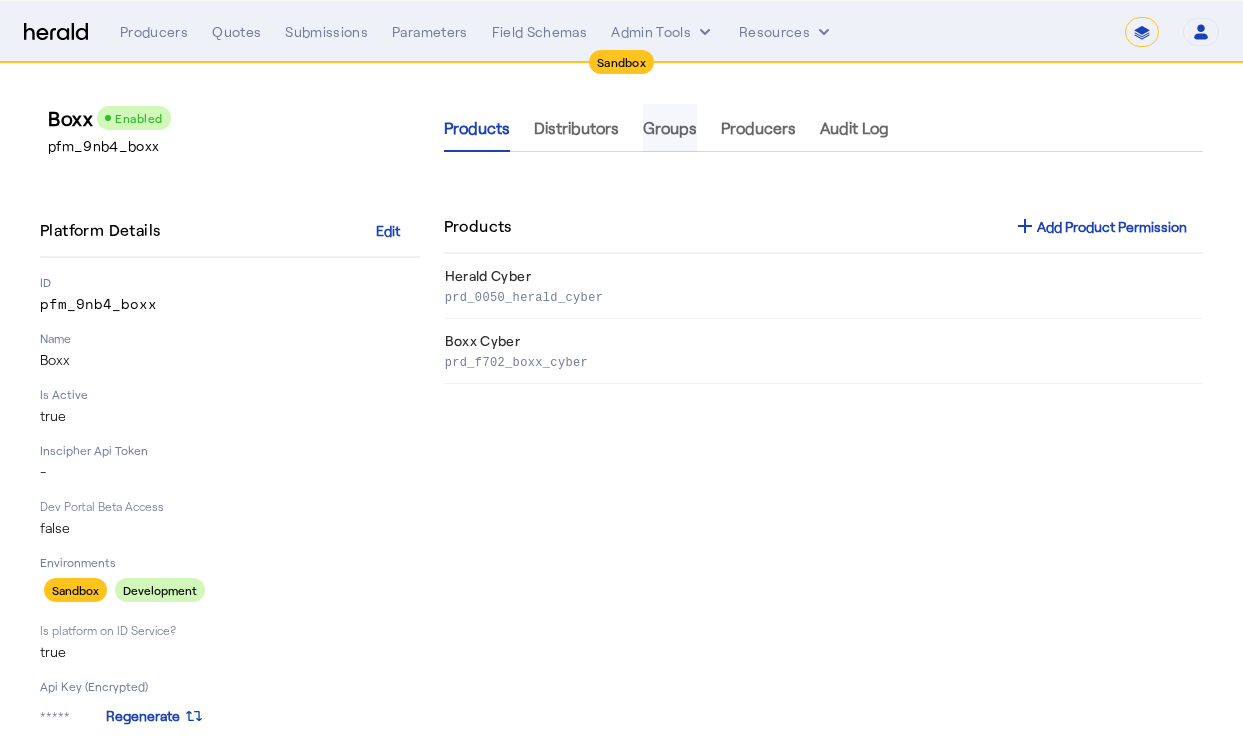 click on "Groups" at bounding box center (670, 128) 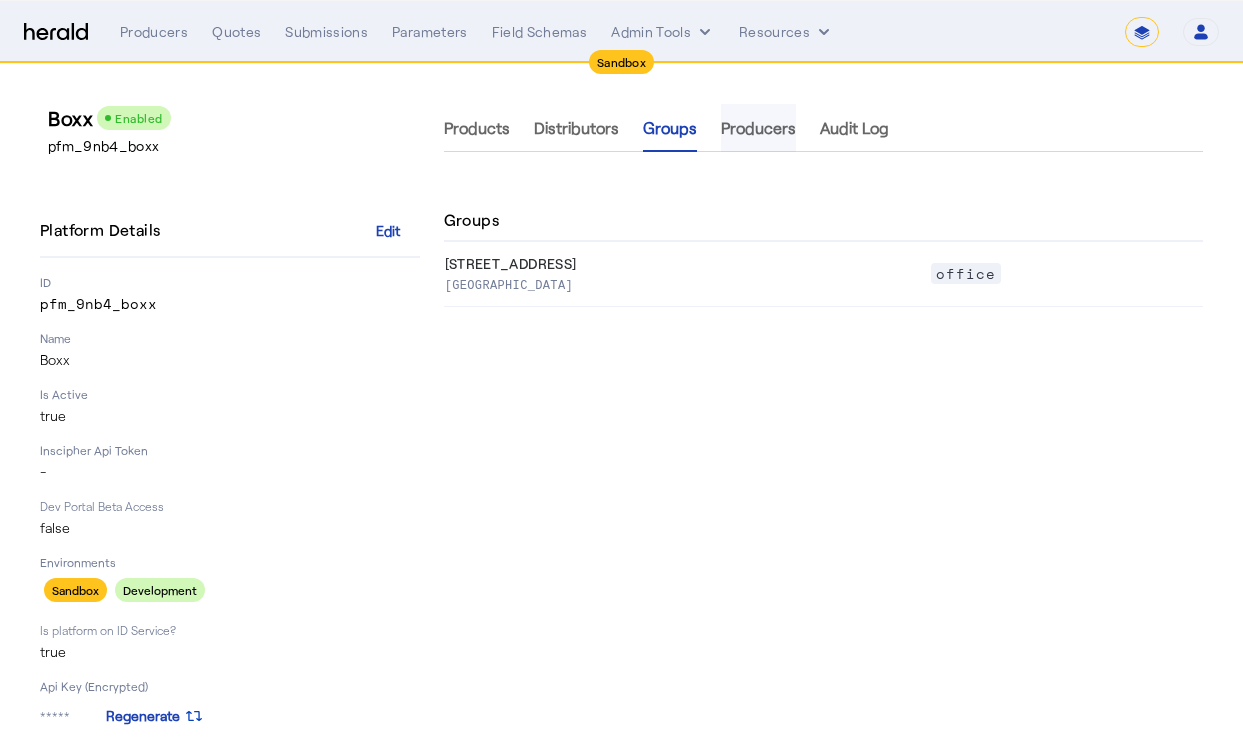 click on "Producers" at bounding box center (758, 128) 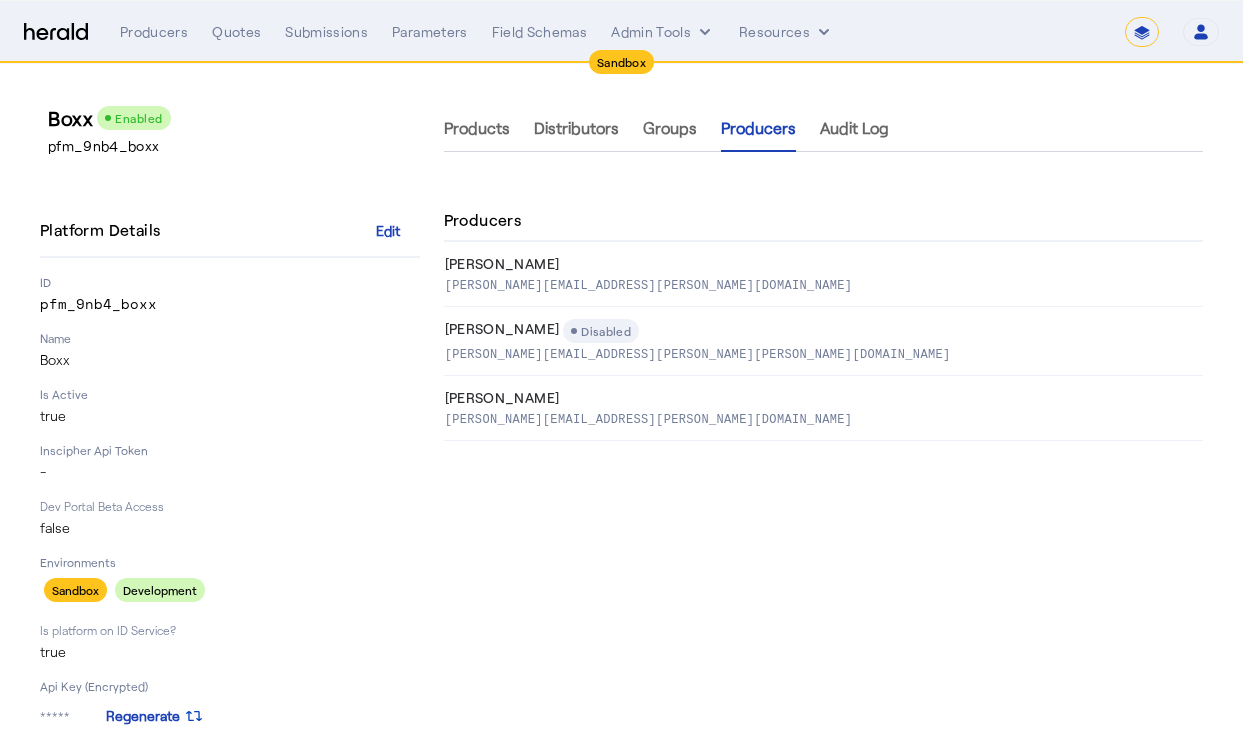 click on "Products   Distributors   Groups   Producers   Audit Log  Producers  Steve Penney   steve.penney@boxxinsurance.com   Thomas Beale
Disabled  thomas.beale@boxx.com   Thomas Beale   thomas.beale@boxxinsurance.com" 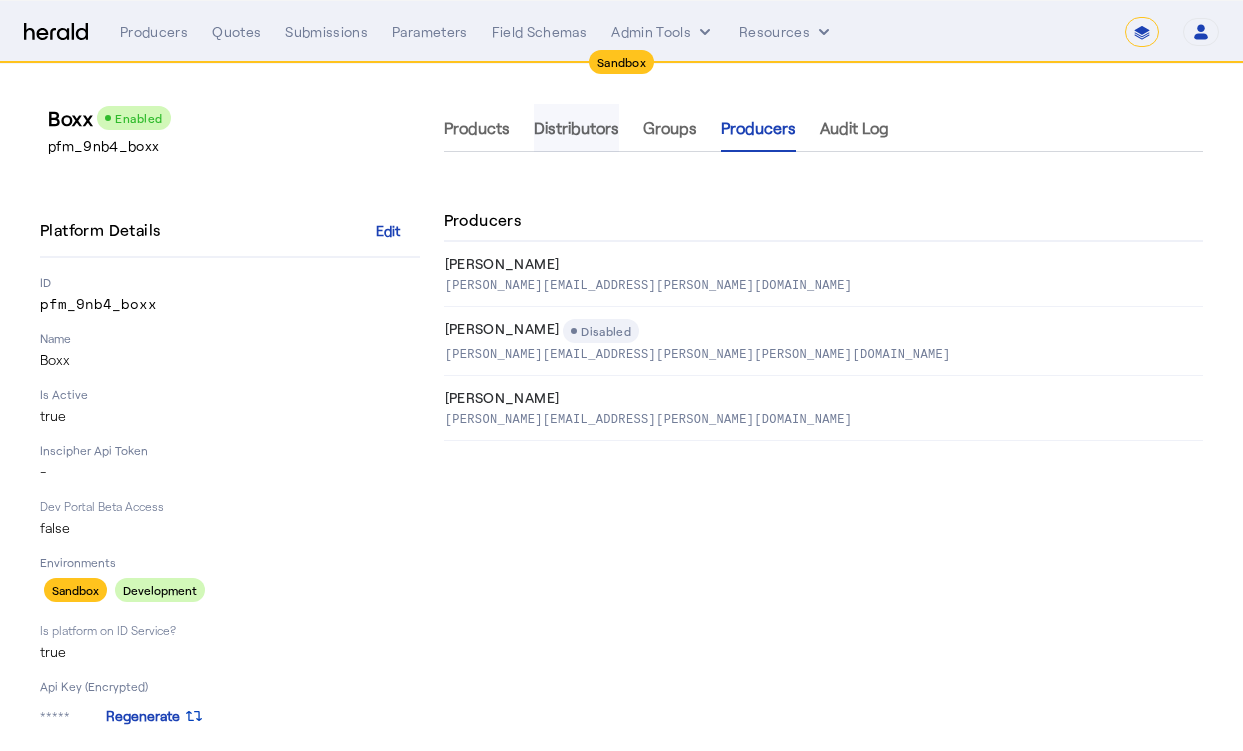 click on "Distributors" at bounding box center (576, 128) 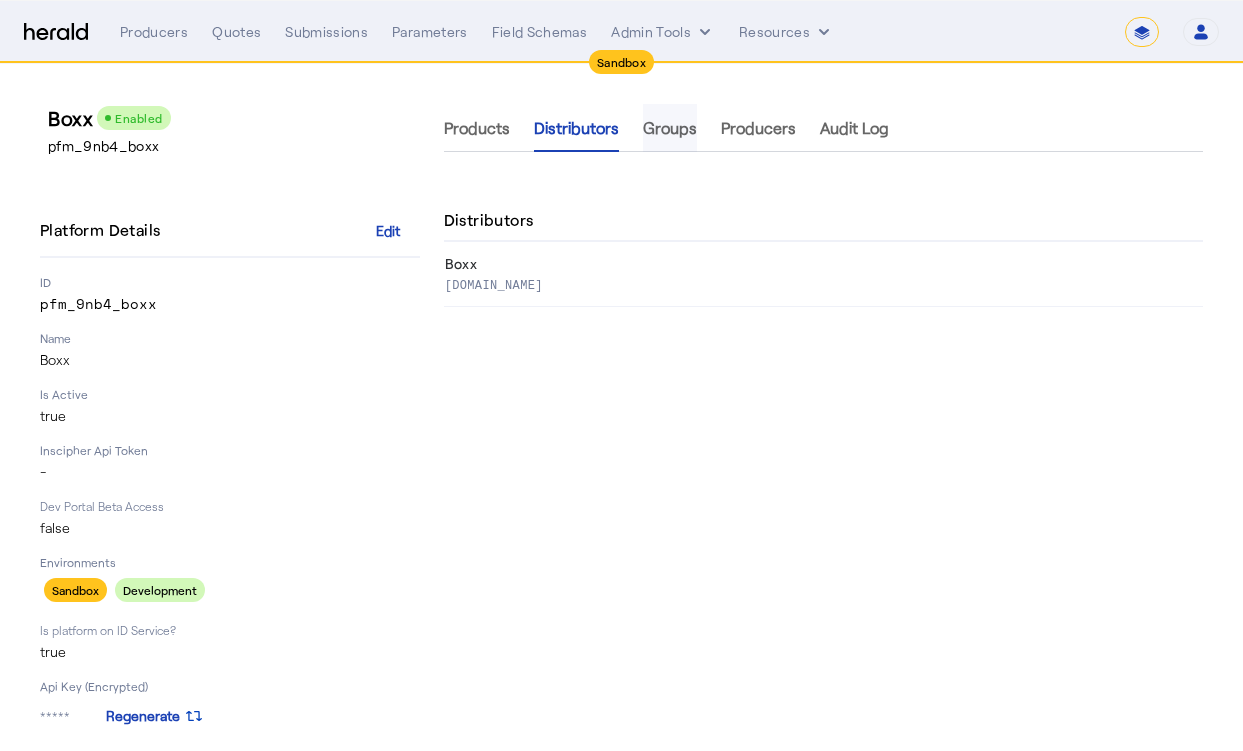 click on "Groups" at bounding box center (670, 128) 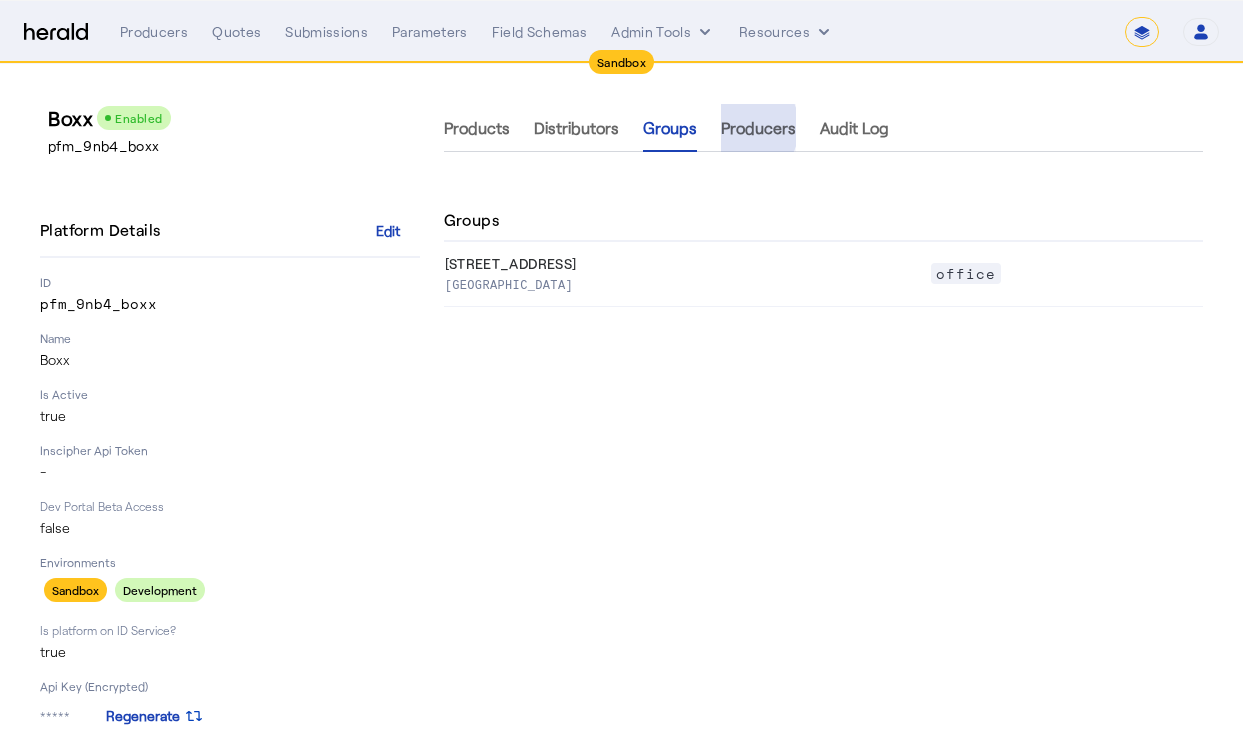 click on "Producers" at bounding box center (758, 128) 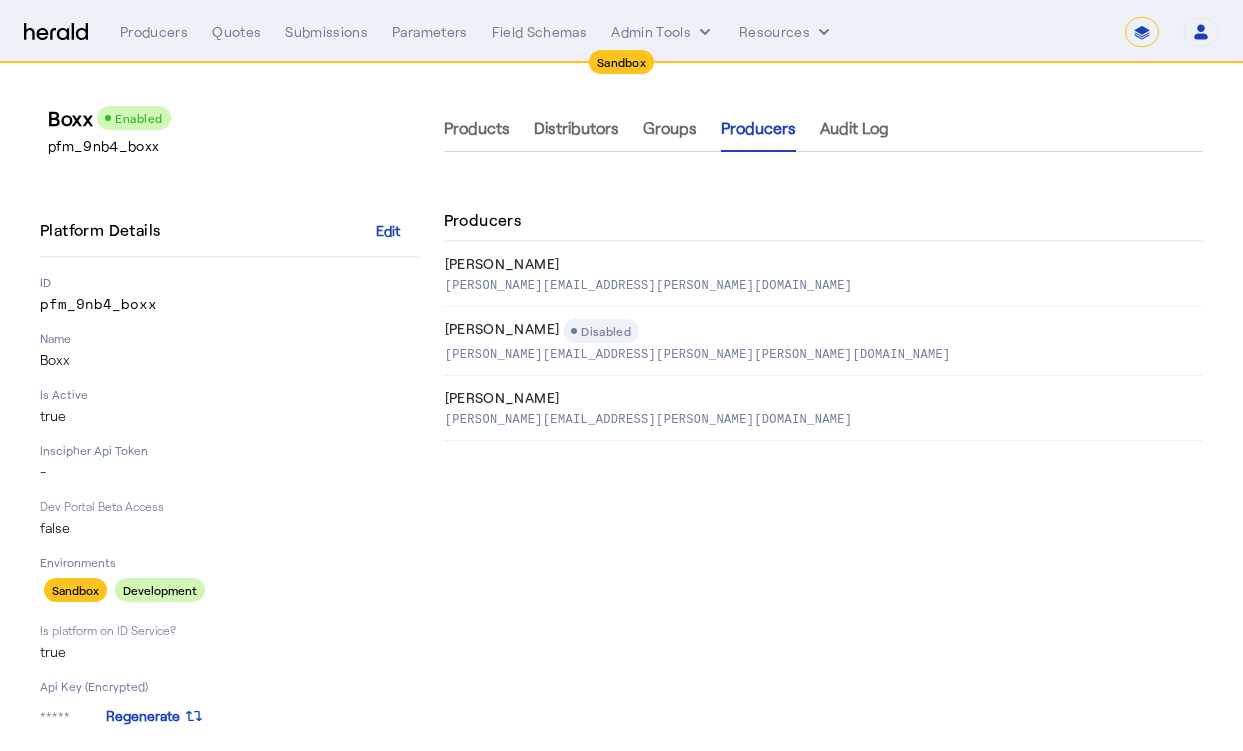 click on "Producers" 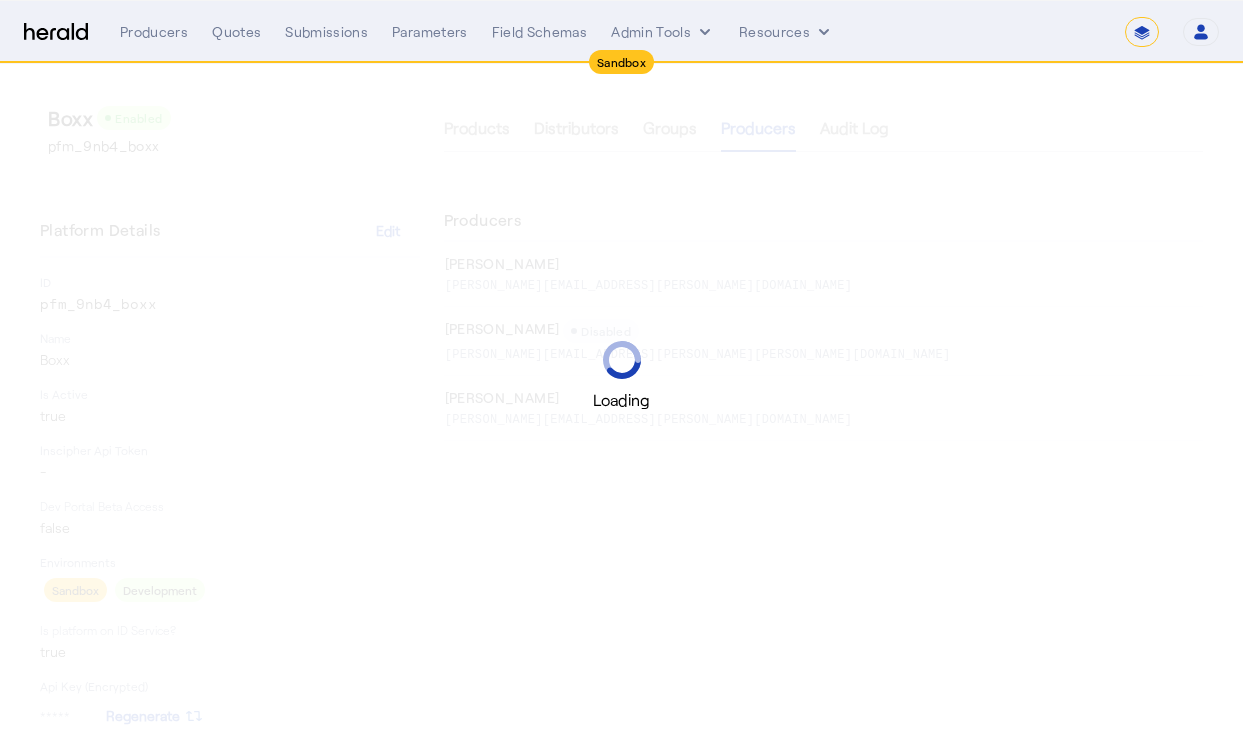 select on "*******" 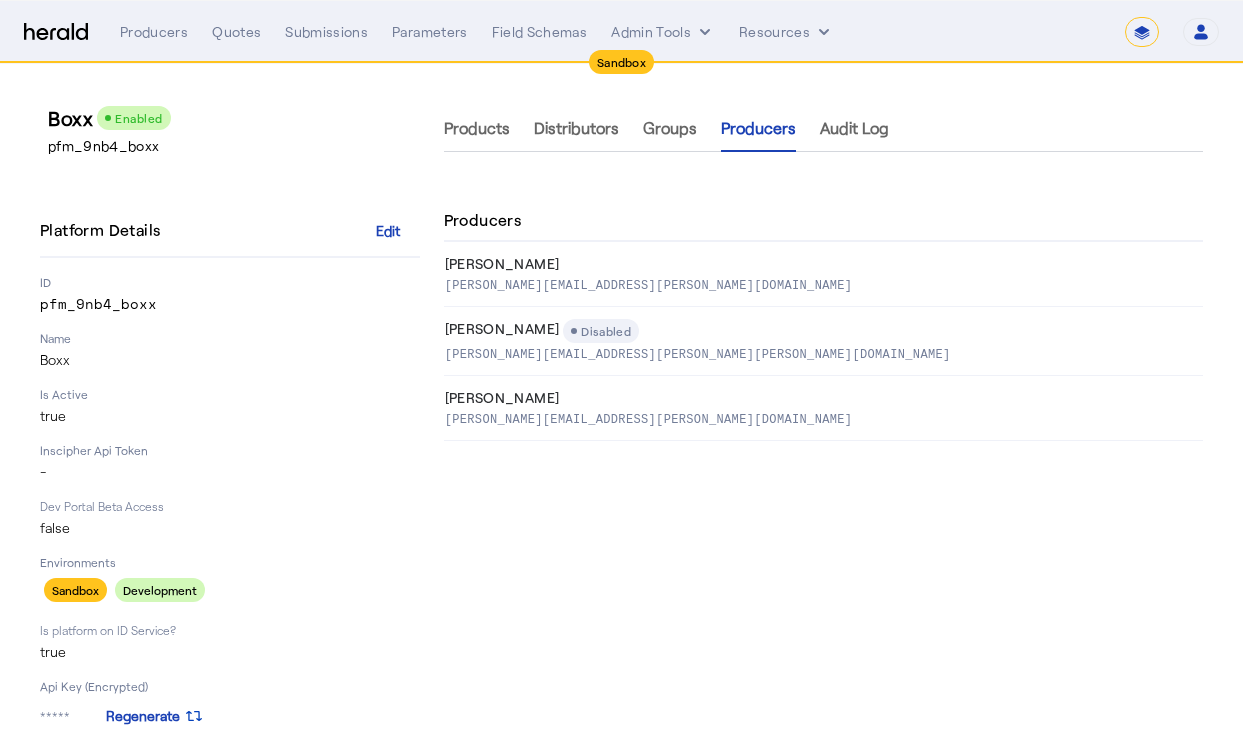 scroll, scrollTop: 0, scrollLeft: 0, axis: both 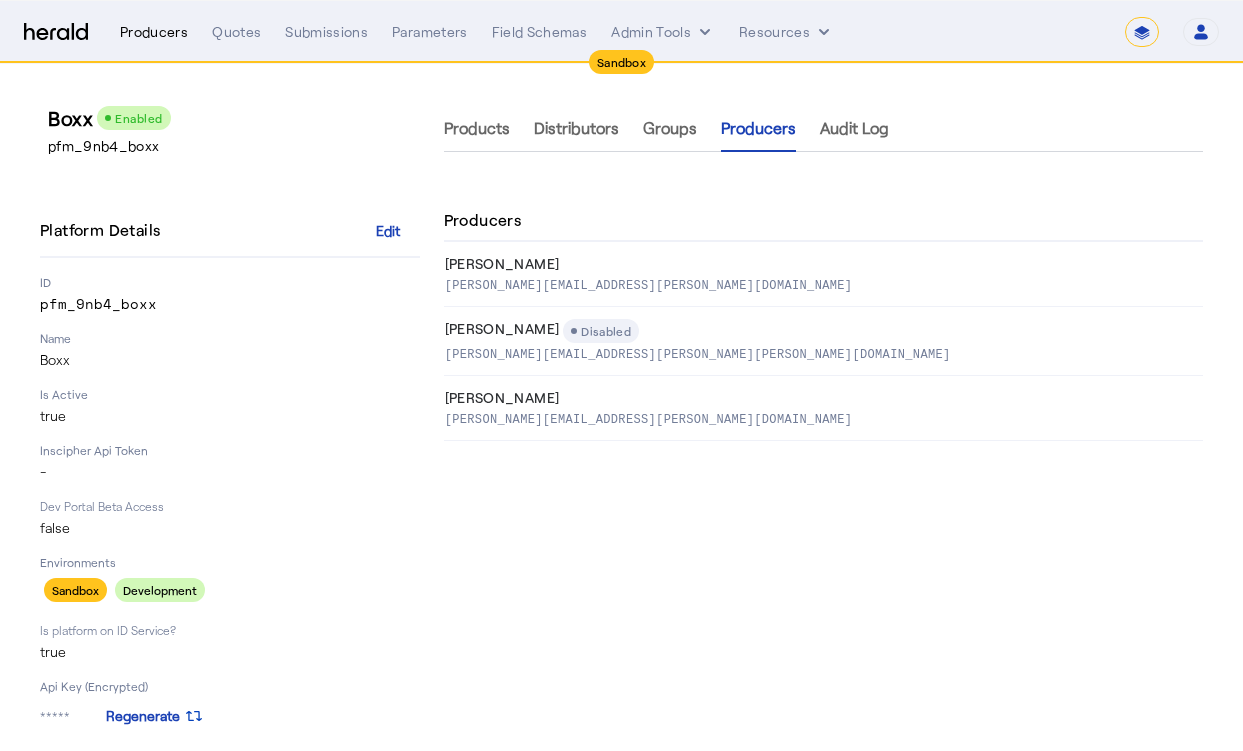 click on "Producers" at bounding box center (154, 32) 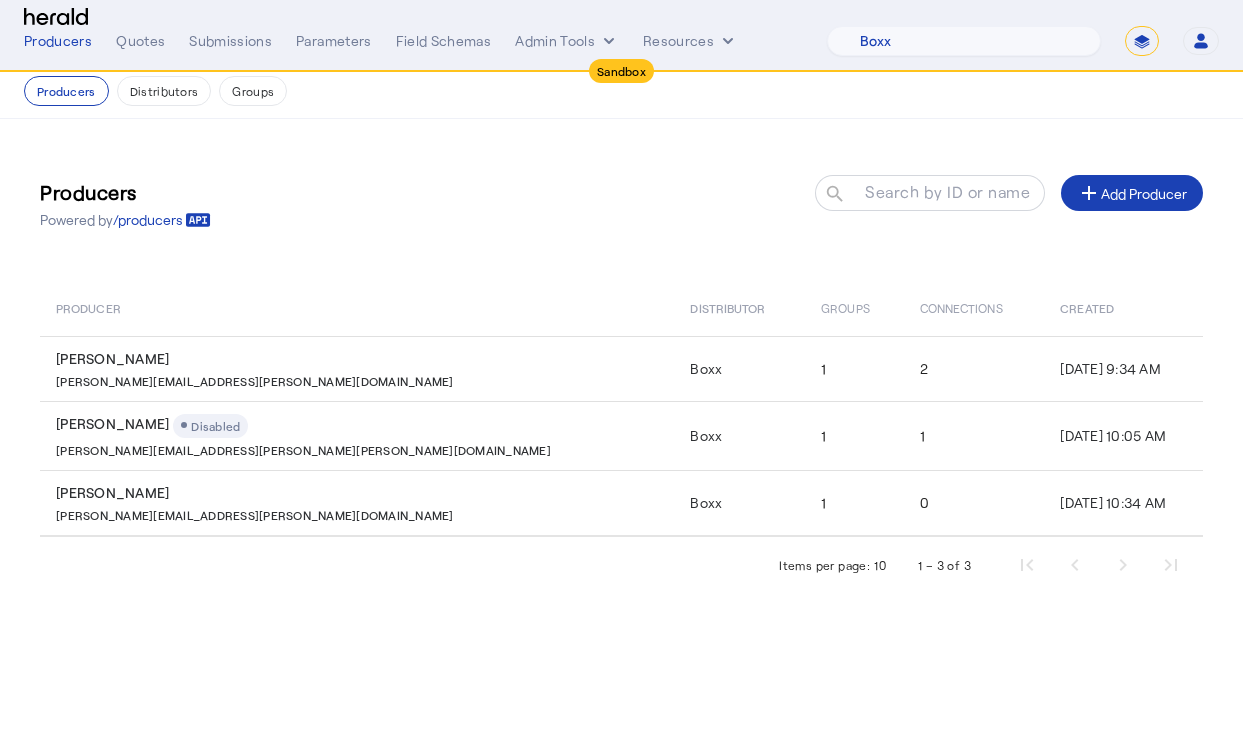 click on "Producers  Powered by  /producers
Search by ID or name search add  Add Producer   Producer   Distributor   Groups   Connections   Created   Steve Penney   steve.penney@boxxinsurance.com   Boxx   1   2   Mar 18, 2025, 9:34 AM   Thomas Beale
Disabled  thomas.beale@boxx.com   Boxx   1   1   Jul 18, 2025, 10:05 AM   Thomas Beale   thomas.beale@boxxinsurance.com   Boxx   1   0   Jul 21, 2025, 10:34 AM   Items per page:  10  1 – 3 of 3" 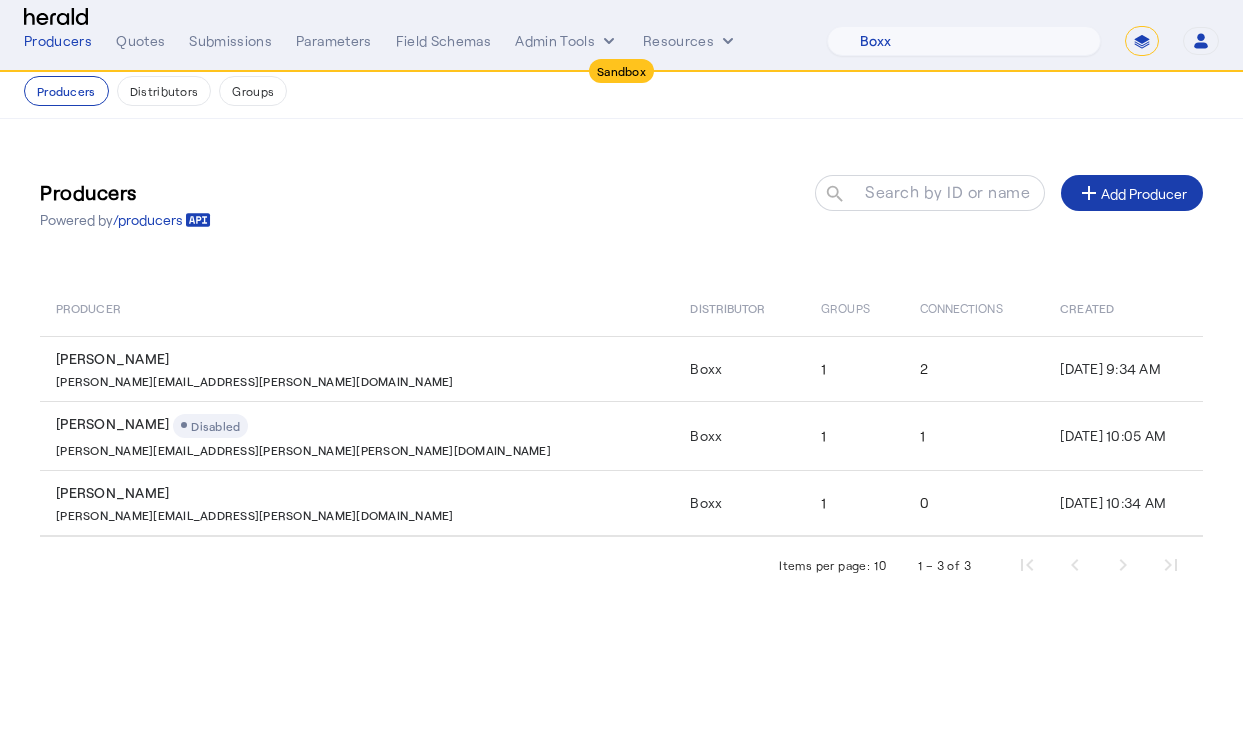 click at bounding box center (1132, 193) 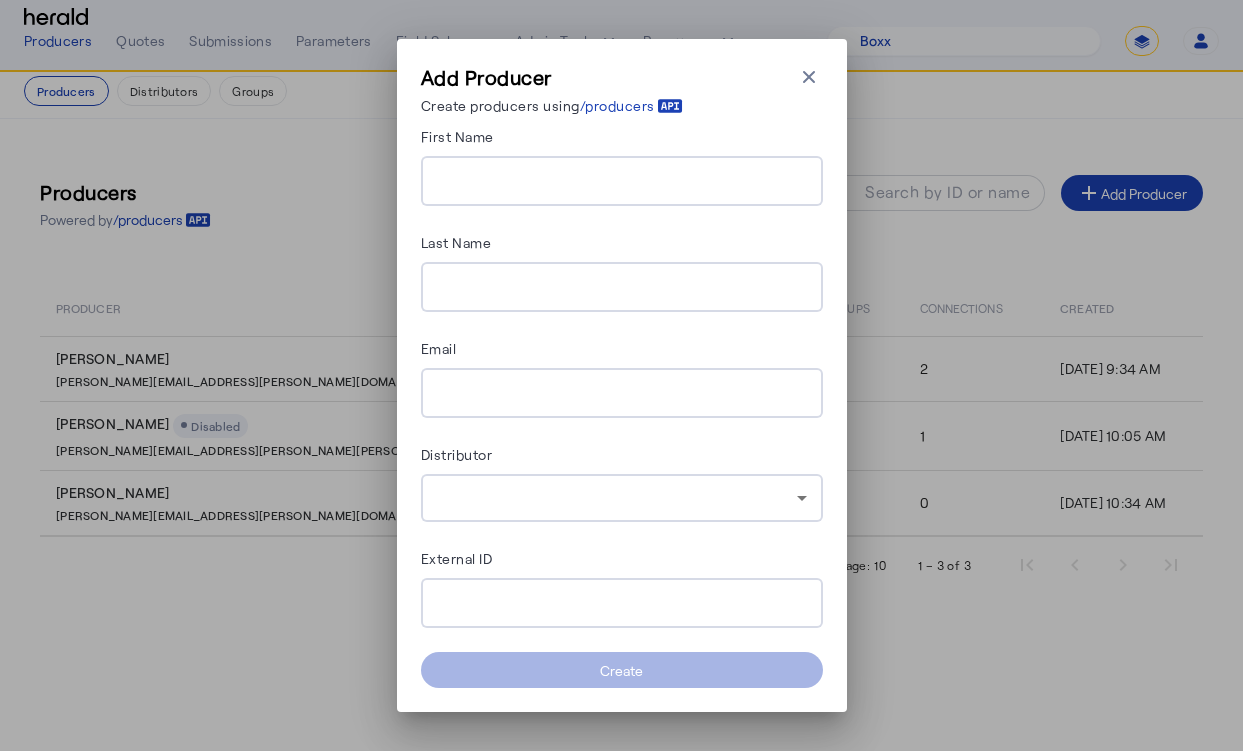 click at bounding box center (622, 181) 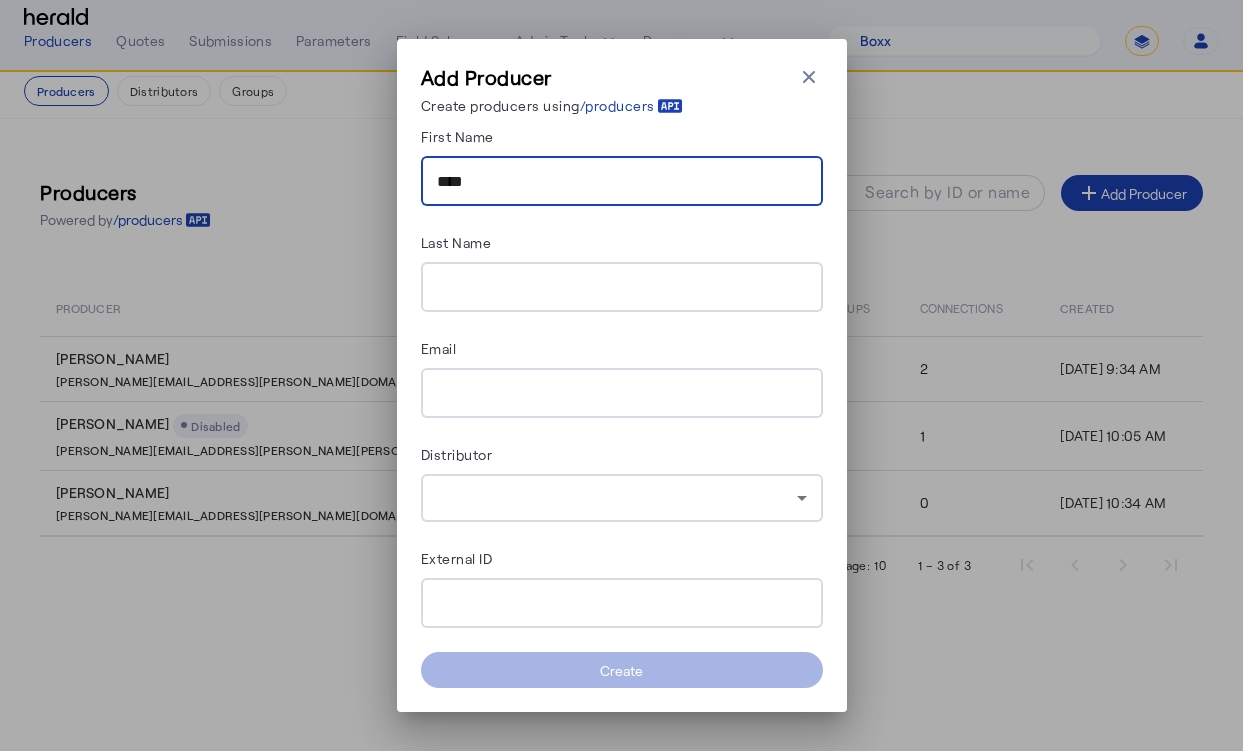 type on "****" 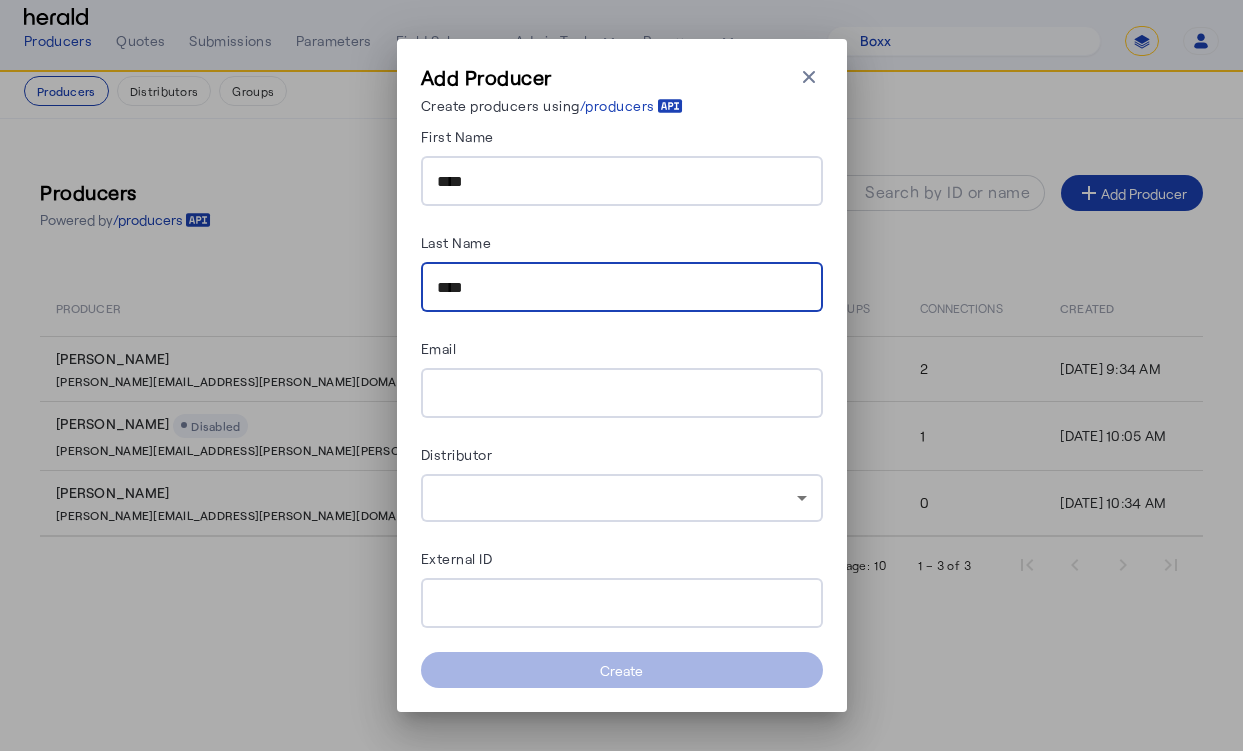 type on "****" 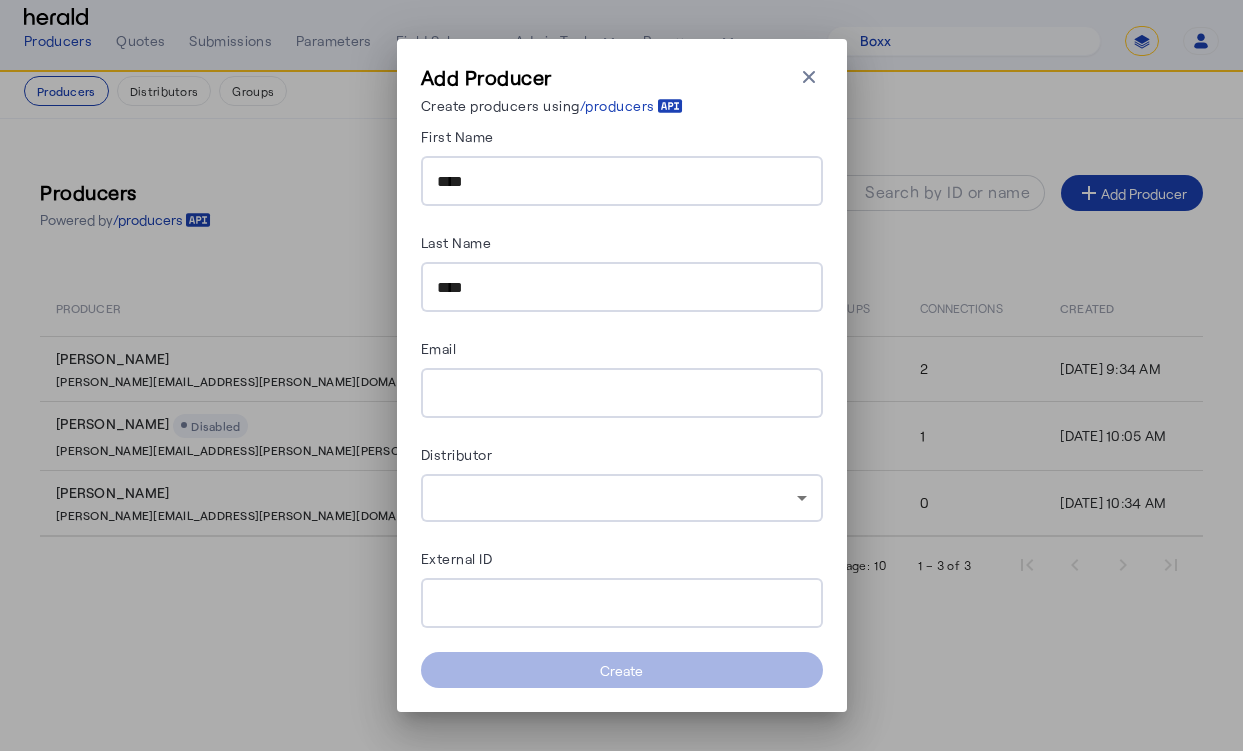 click on "Email" at bounding box center (622, 394) 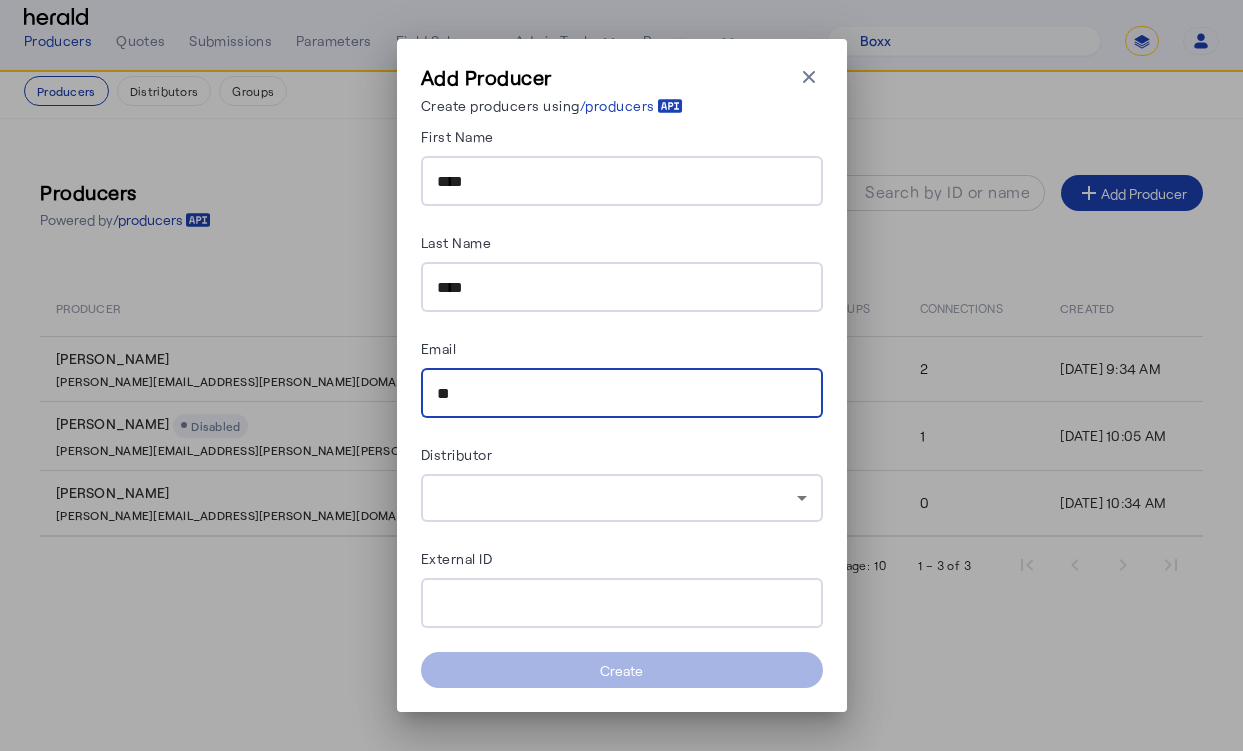 type on "*" 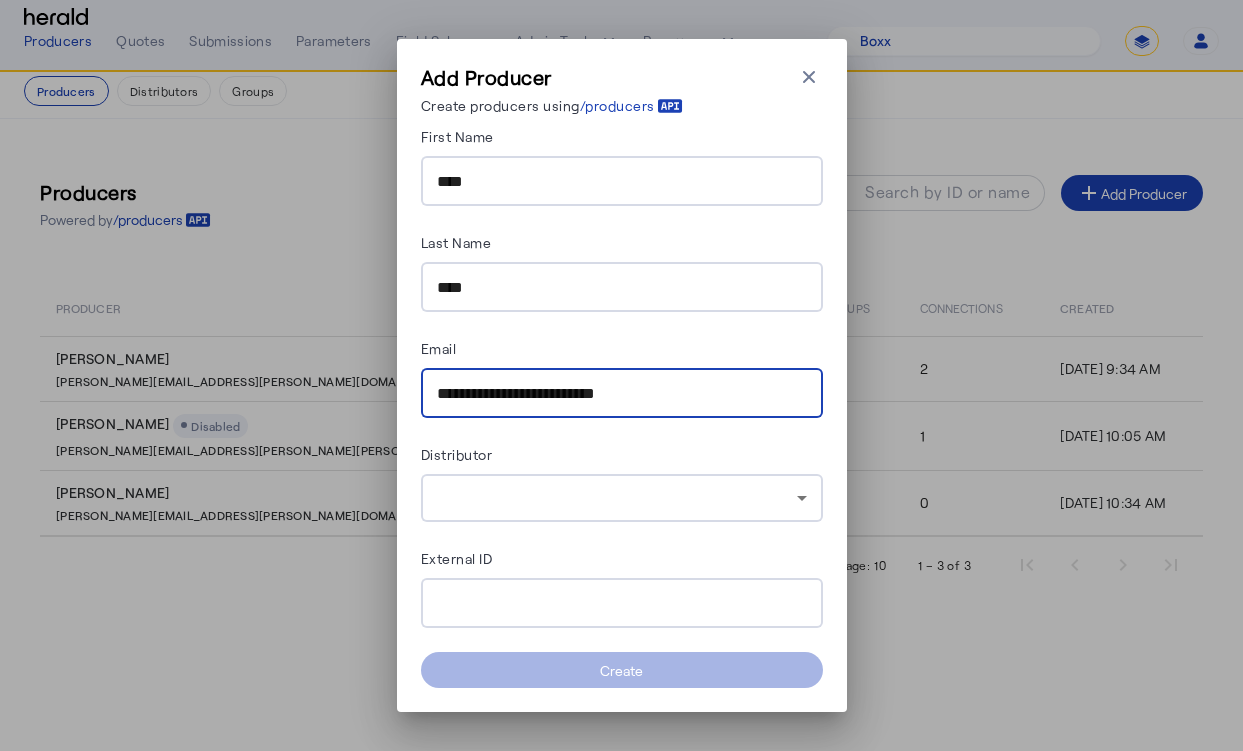 type on "**********" 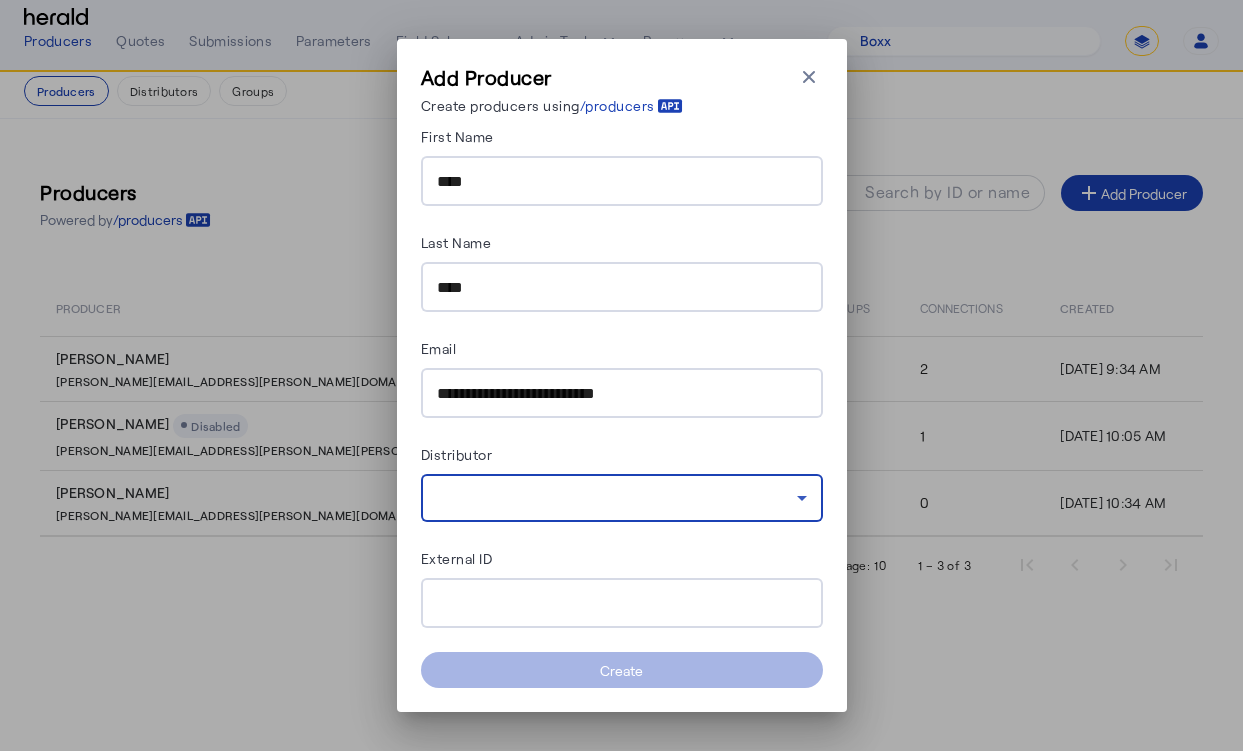 click at bounding box center [617, 498] 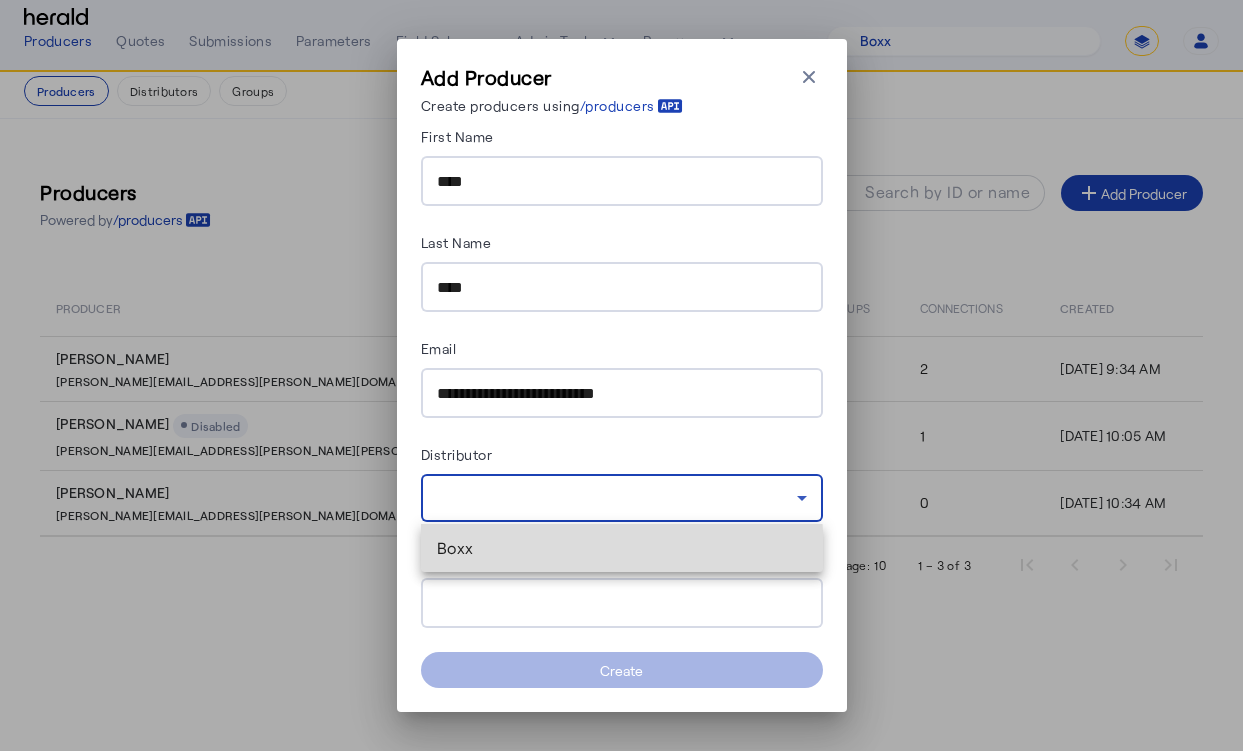 click on "Boxx" at bounding box center [622, 548] 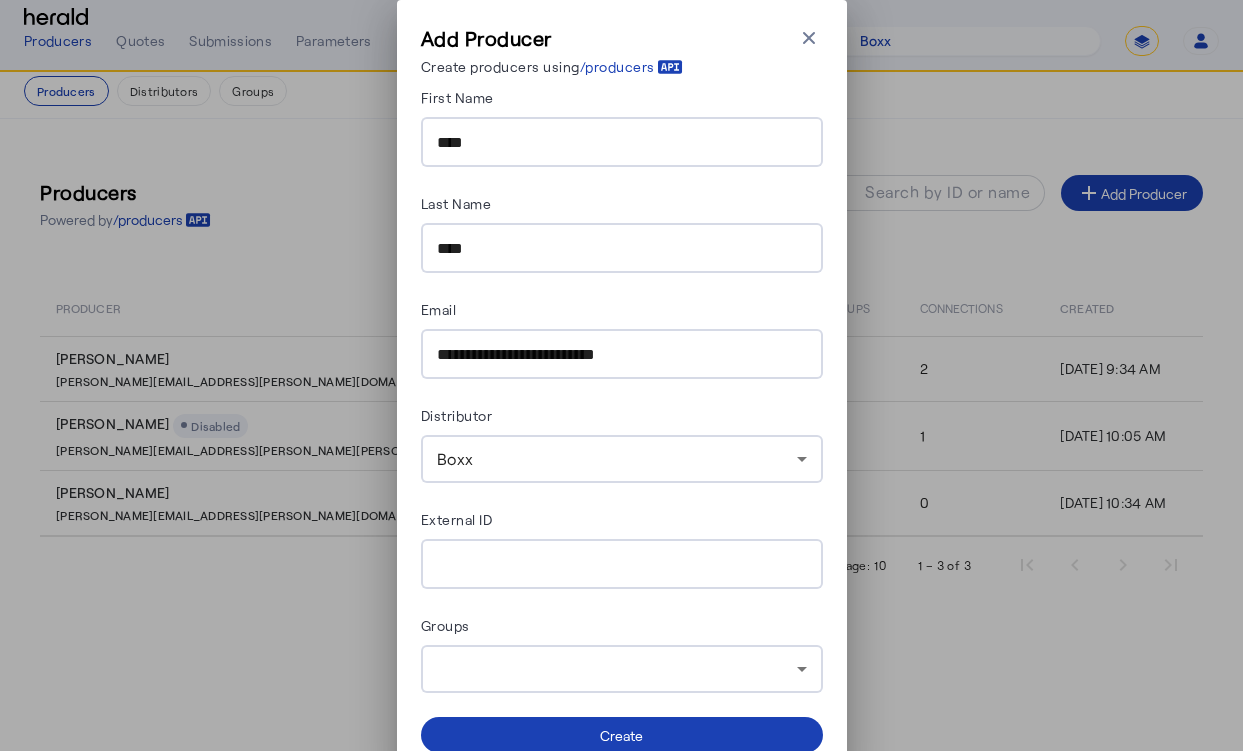 click 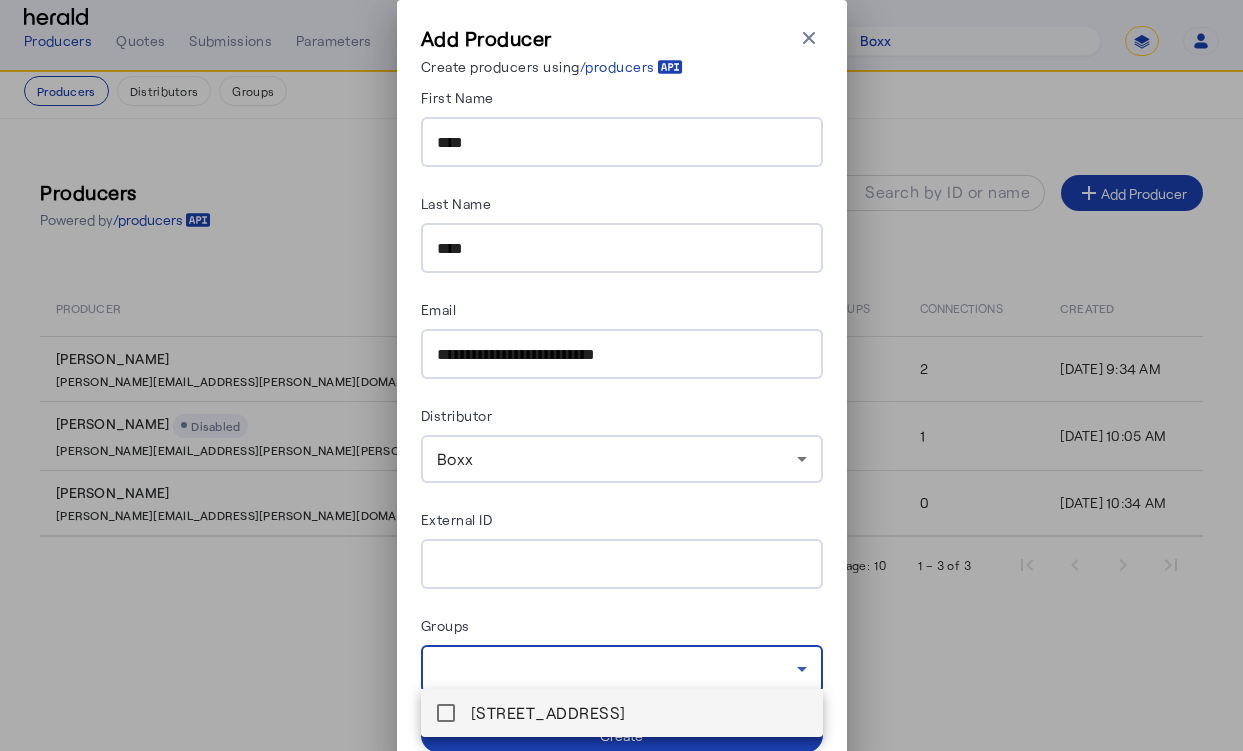 click at bounding box center [621, 375] 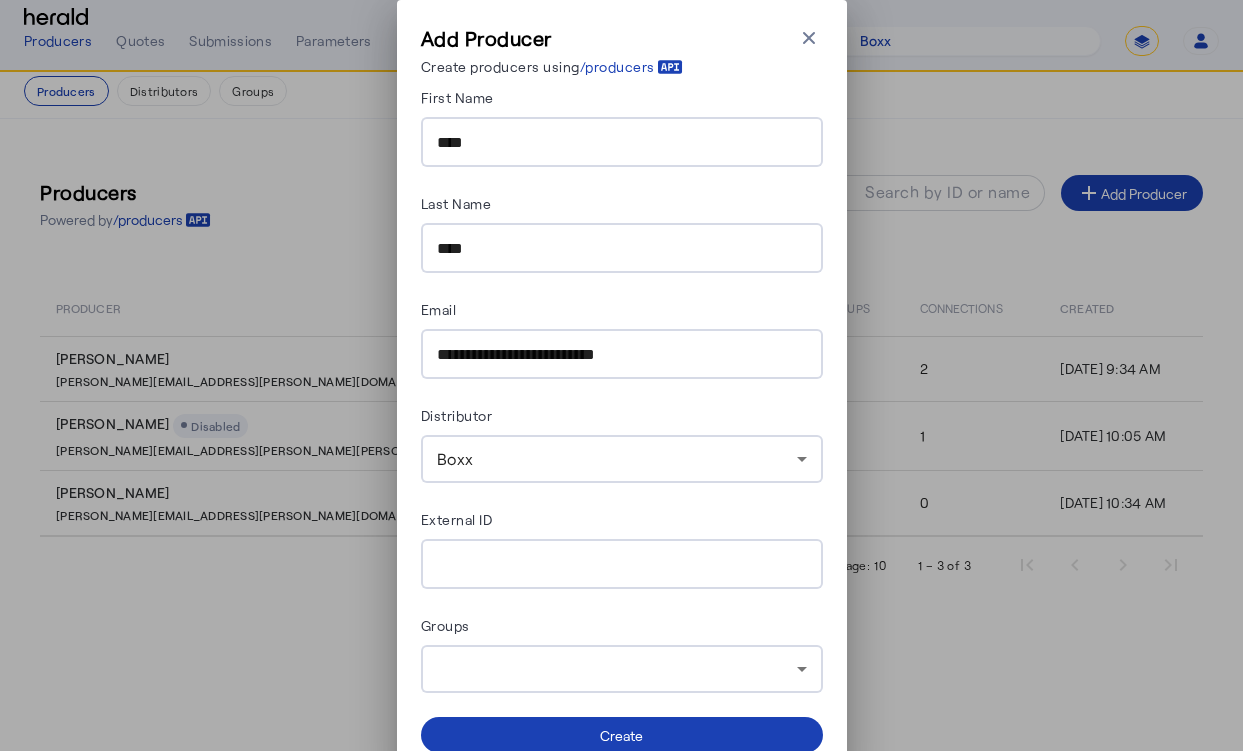 click on "**********" at bounding box center [622, 419] 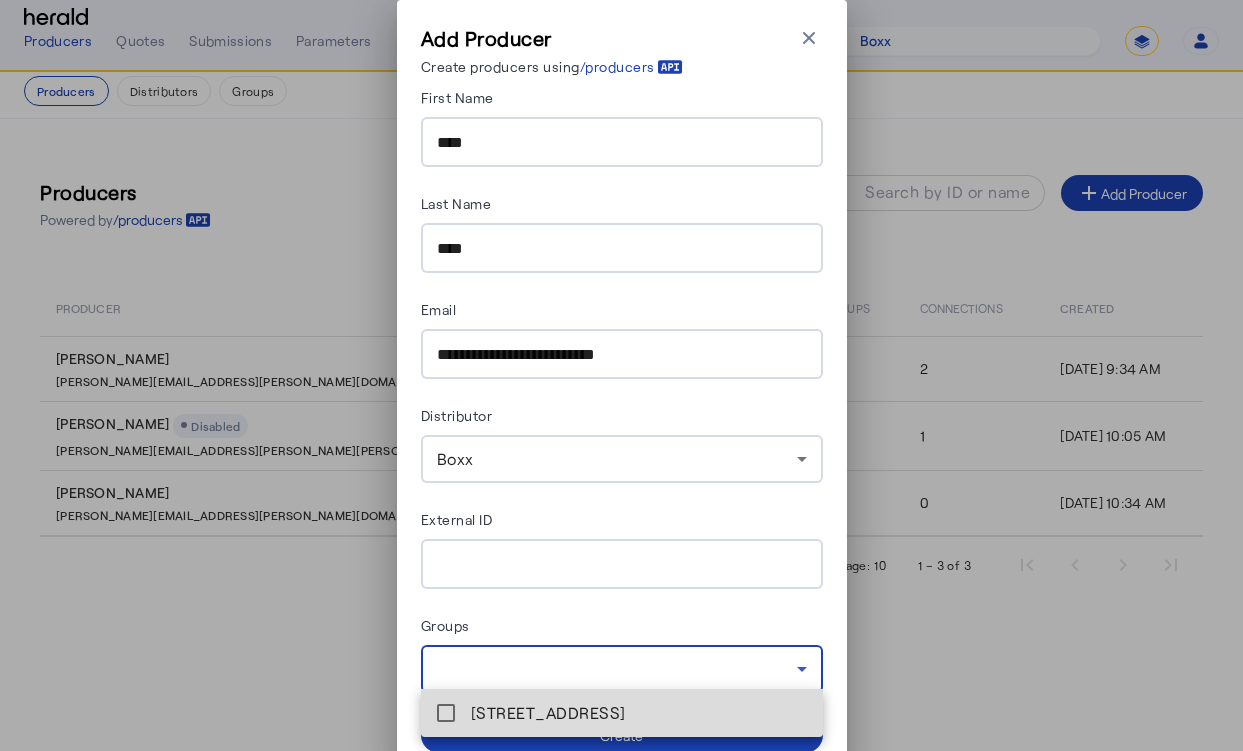 click on "246 Highland Avenue  , Somerville, MA 02143" at bounding box center [639, 713] 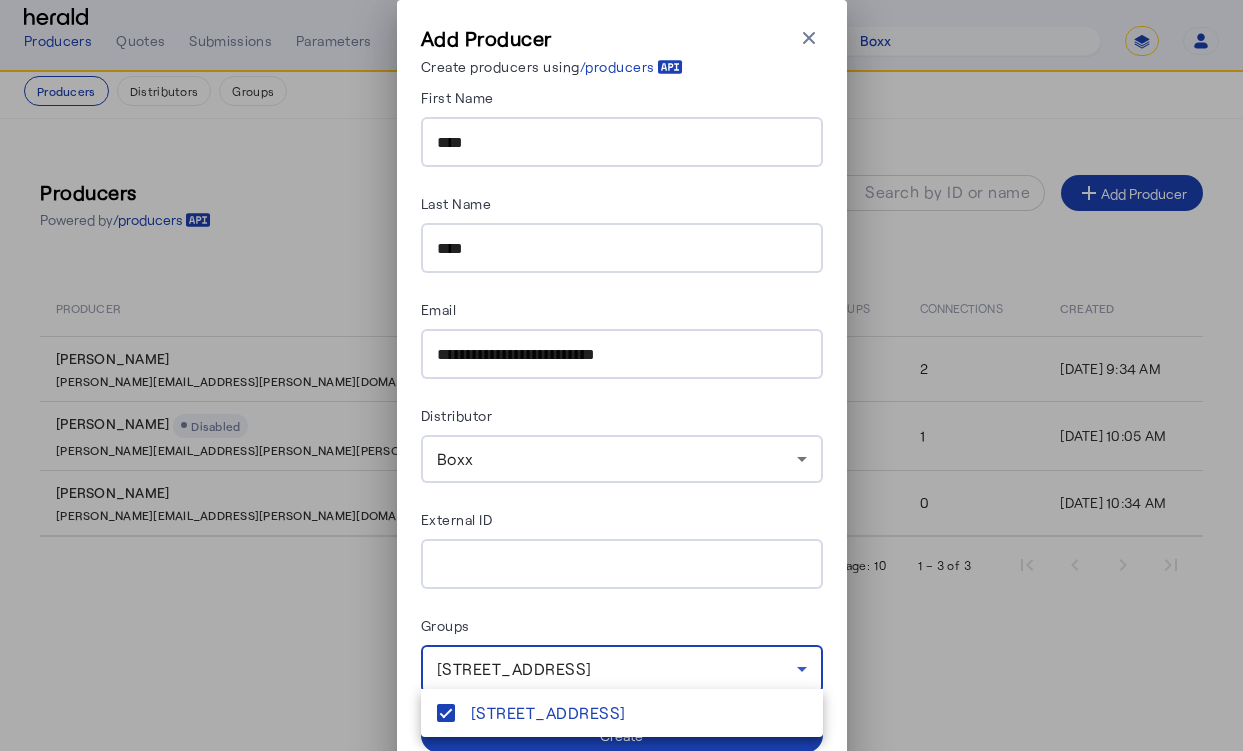 click at bounding box center [621, 375] 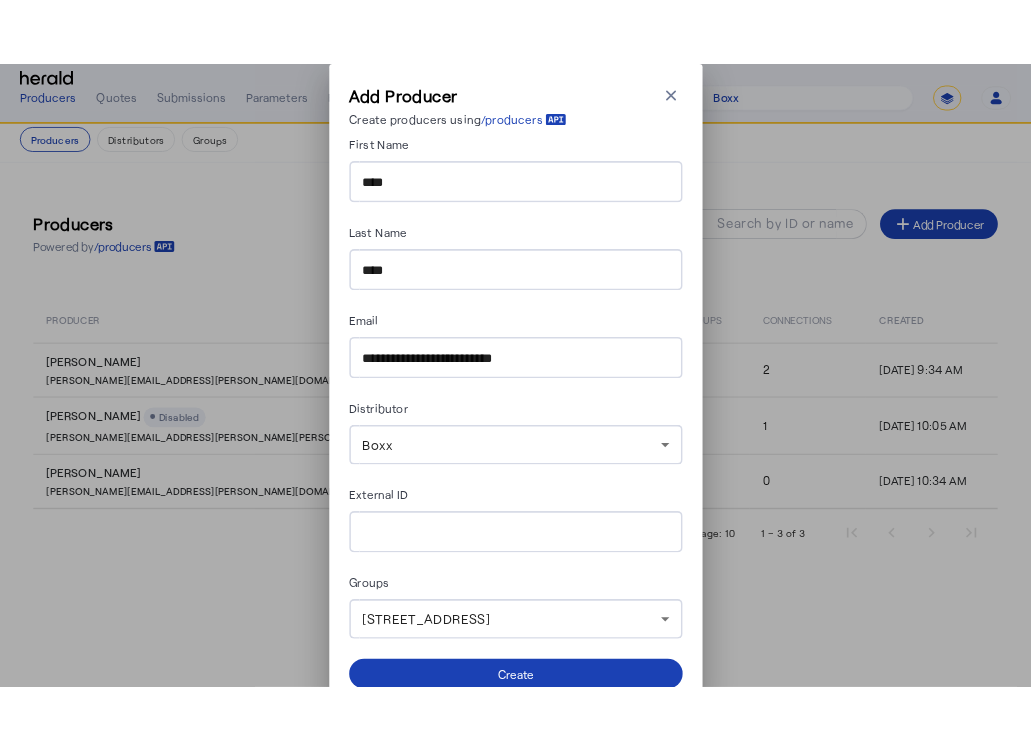 scroll, scrollTop: 18, scrollLeft: 0, axis: vertical 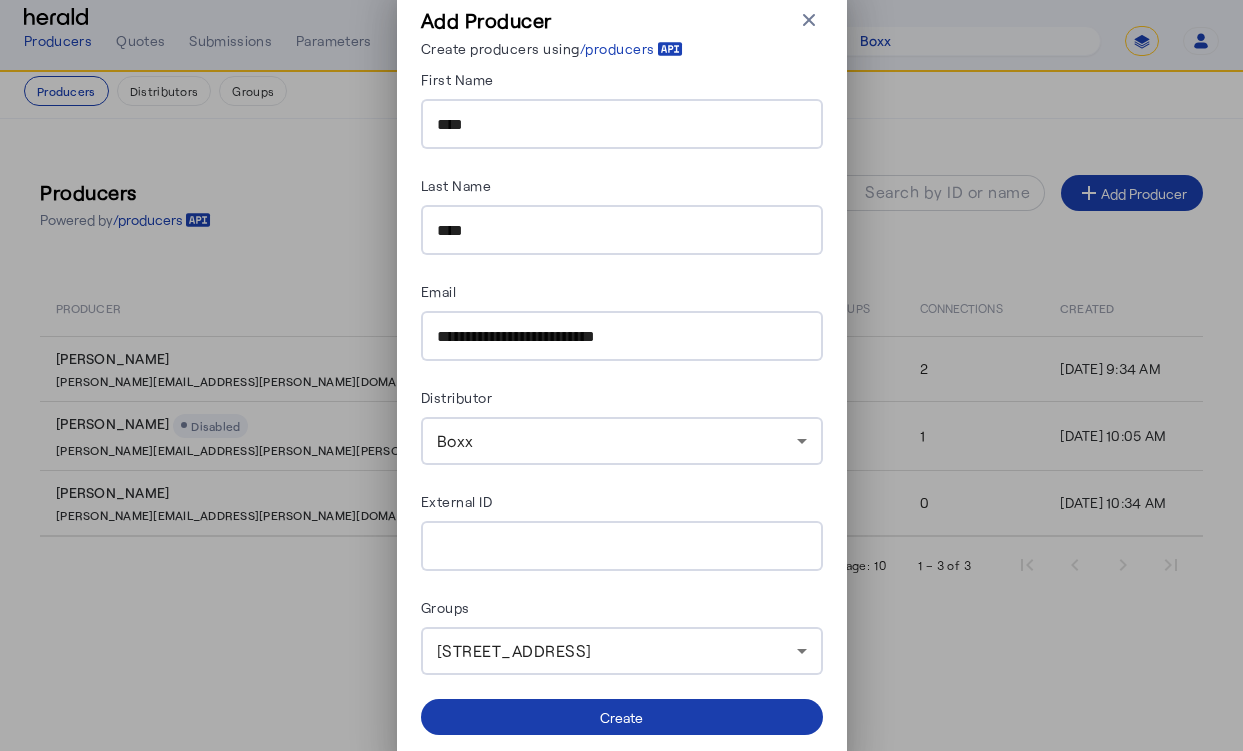 click at bounding box center (622, 717) 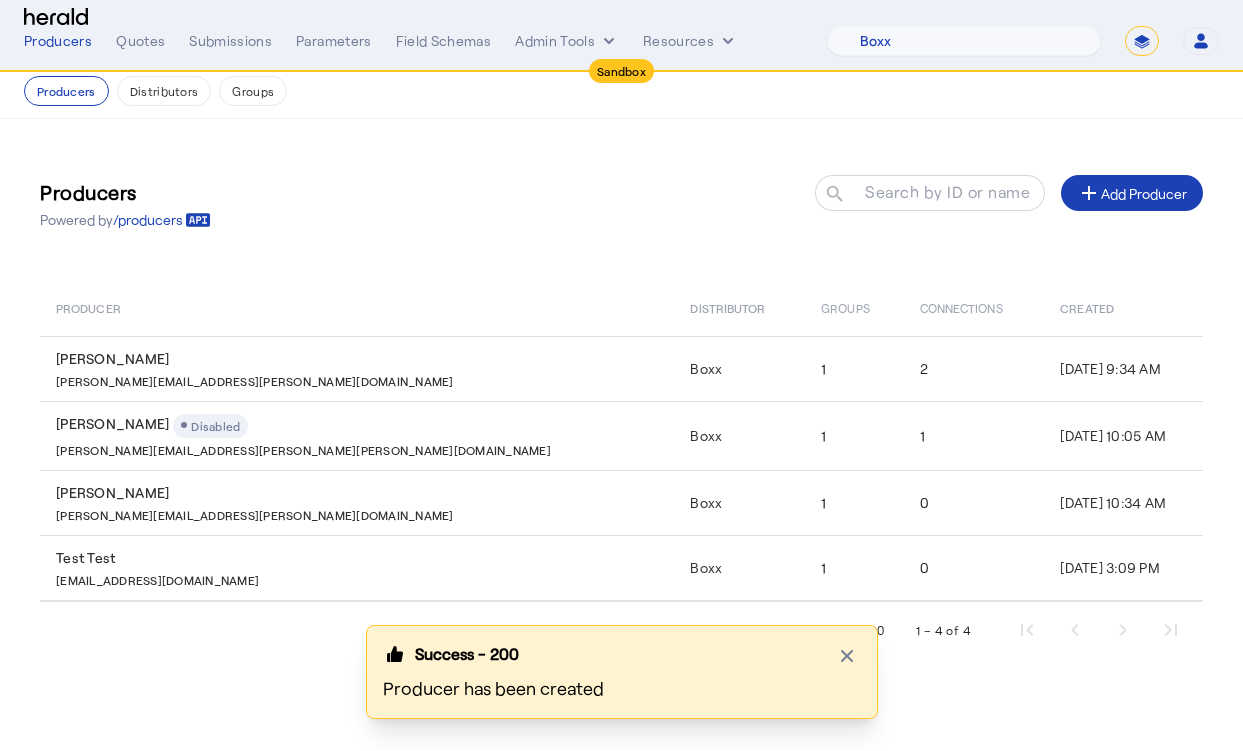 click on "Producers  Powered by  /producers
Search by ID or name search add  Add Producer" 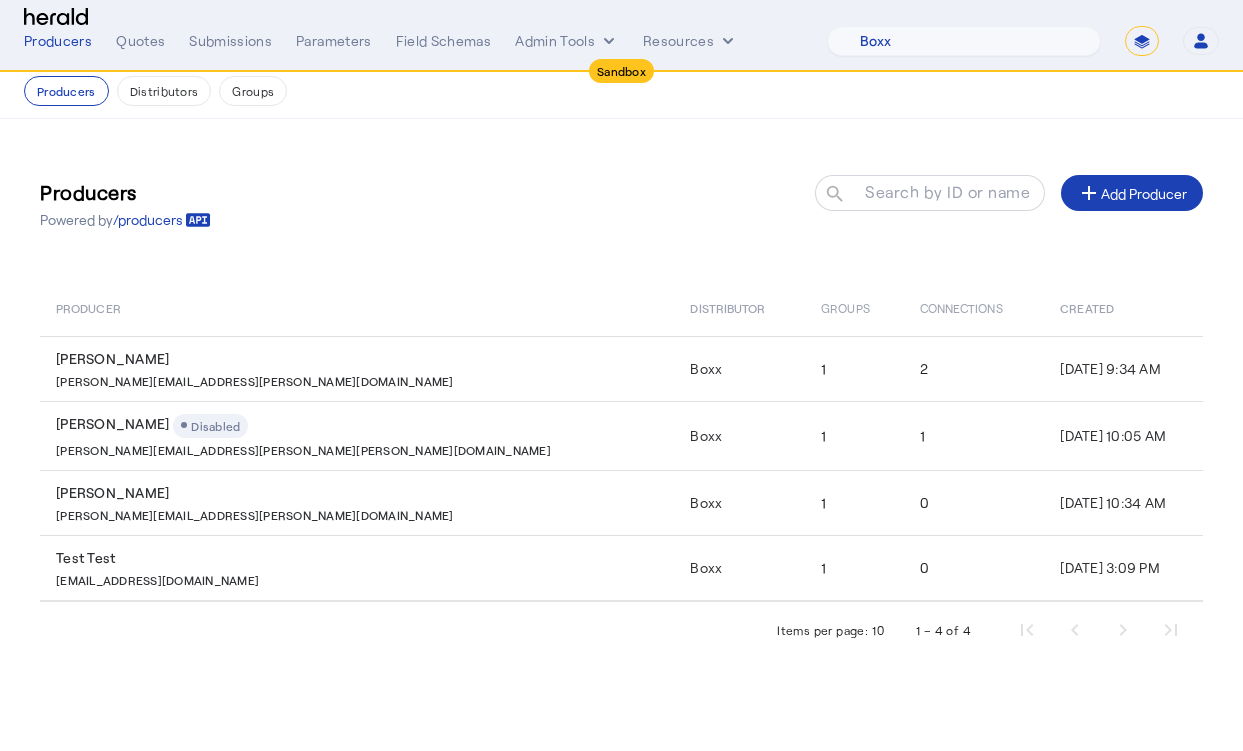 click on "Producers  Powered by  /producers
Search by ID or name search add  Add Producer   Producer   Distributor   Groups   Connections   Created   Steve Penney   steve.penney@boxxinsurance.com   Boxx   1   2   Mar 18, 2025, 9:34 AM   Thomas Beale
Disabled  thomas.beale@boxx.com   Boxx   1   1   Jul 18, 2025, 10:05 AM   Thomas Beale   thomas.beale@boxxinsurance.com   Boxx   1   0   Jul 21, 2025, 10:34 AM   Test Test   pradhan1.aditya1@gmail.com   Boxx   1   0   Jul 21, 2025, 3:09 PM   Items per page:  10  1 – 4 of 4" 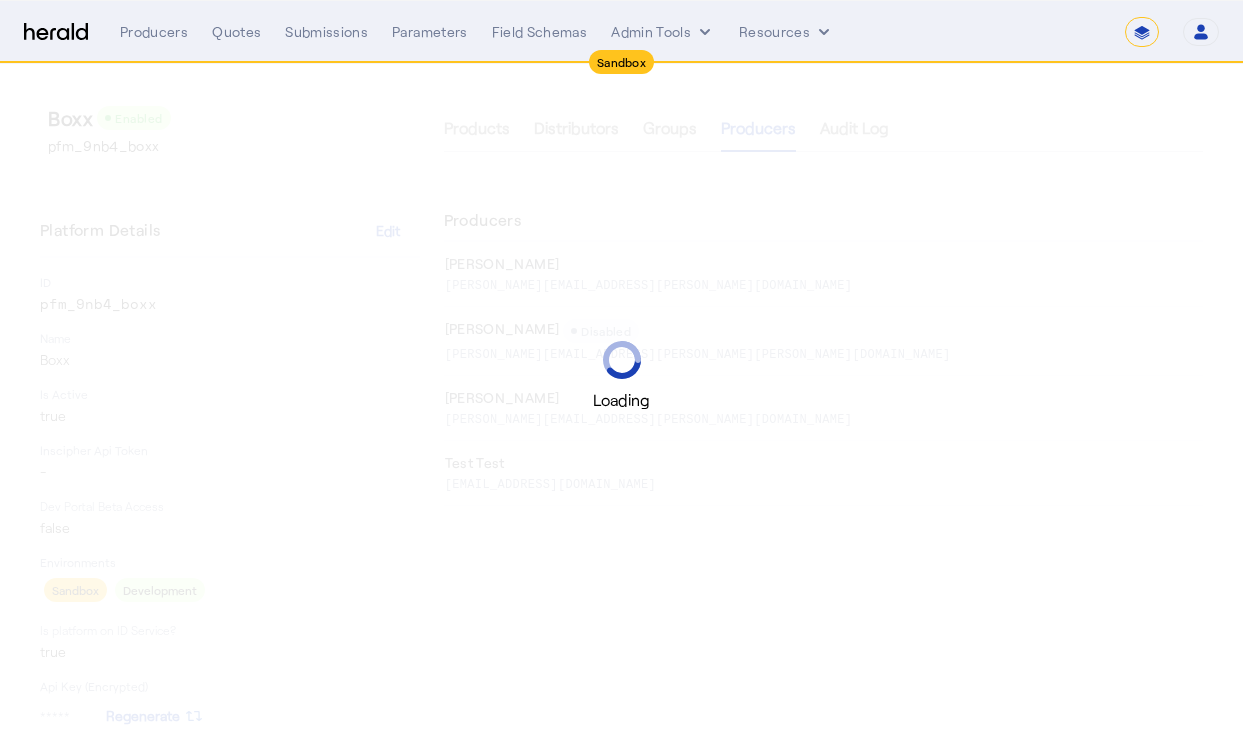 select on "*******" 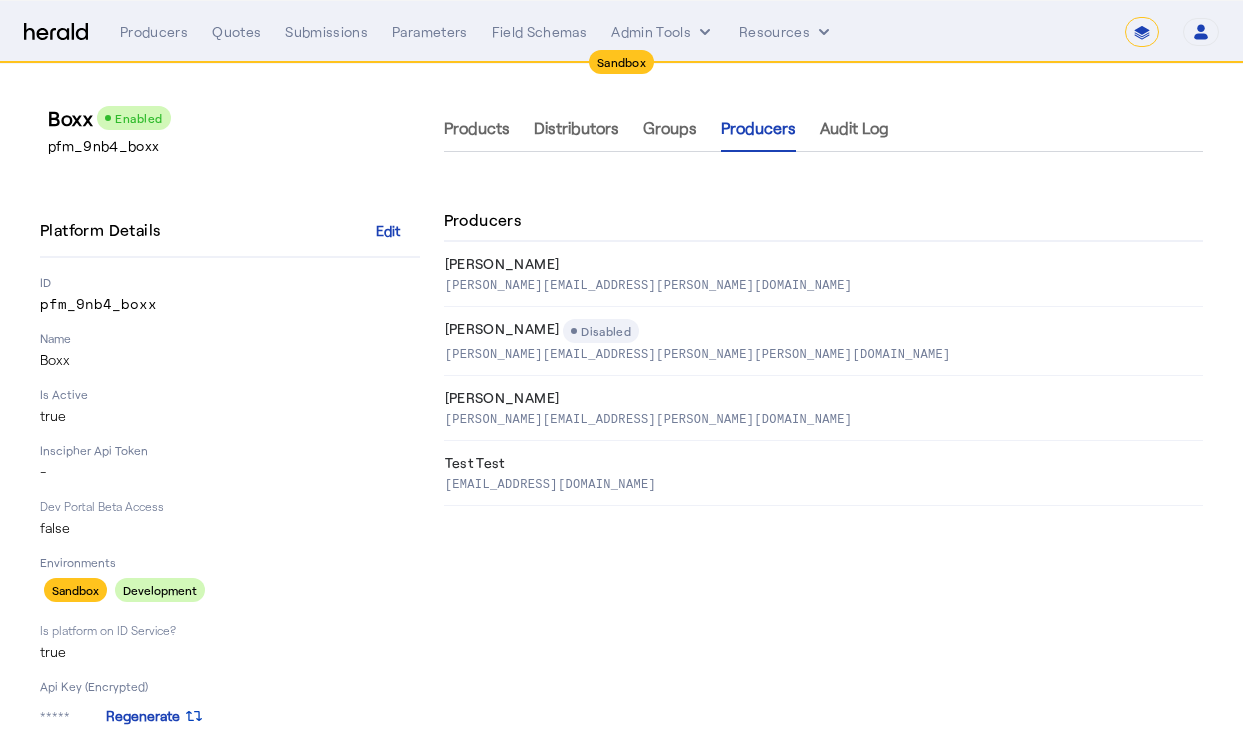 click on "Producers" 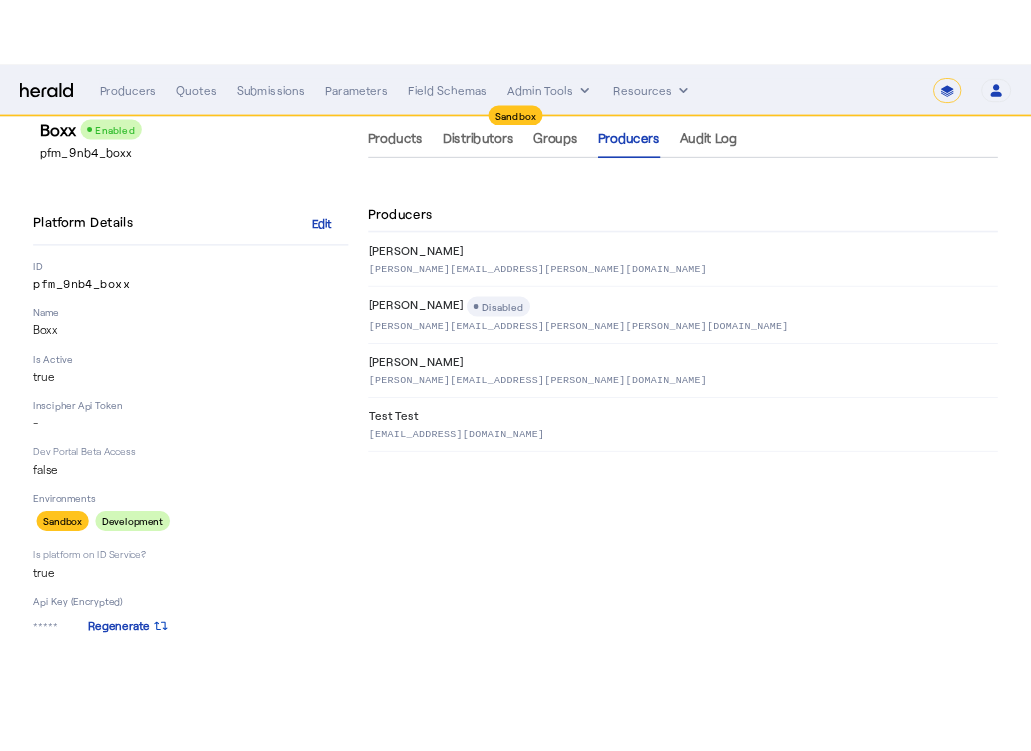 scroll, scrollTop: 0, scrollLeft: 0, axis: both 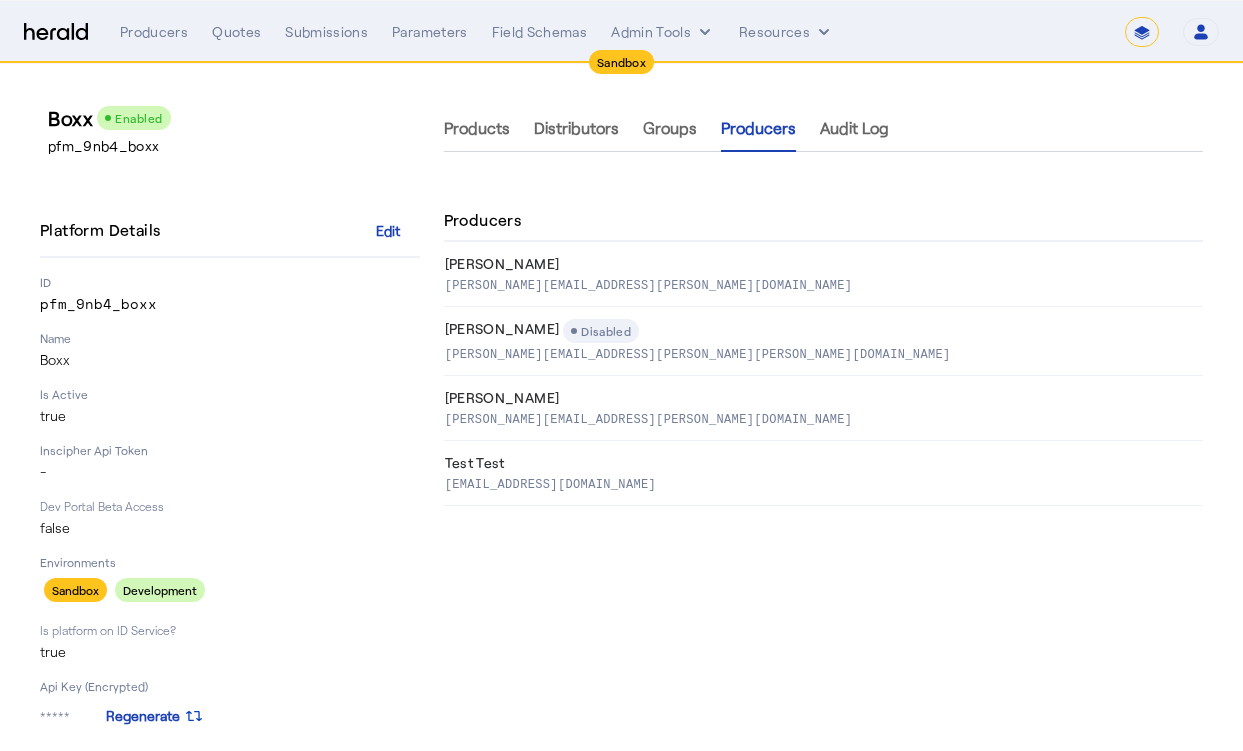 click on "Producers" 